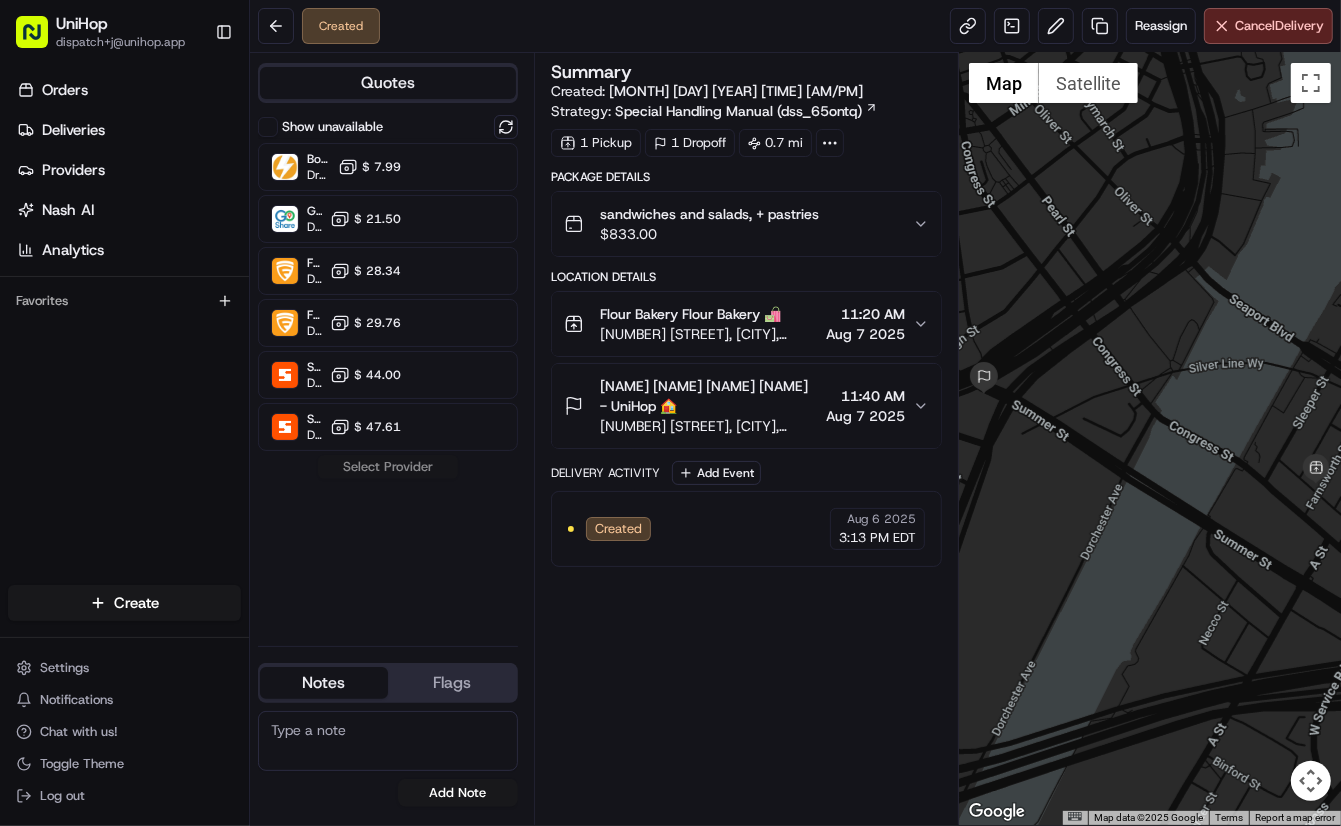 scroll, scrollTop: 0, scrollLeft: 0, axis: both 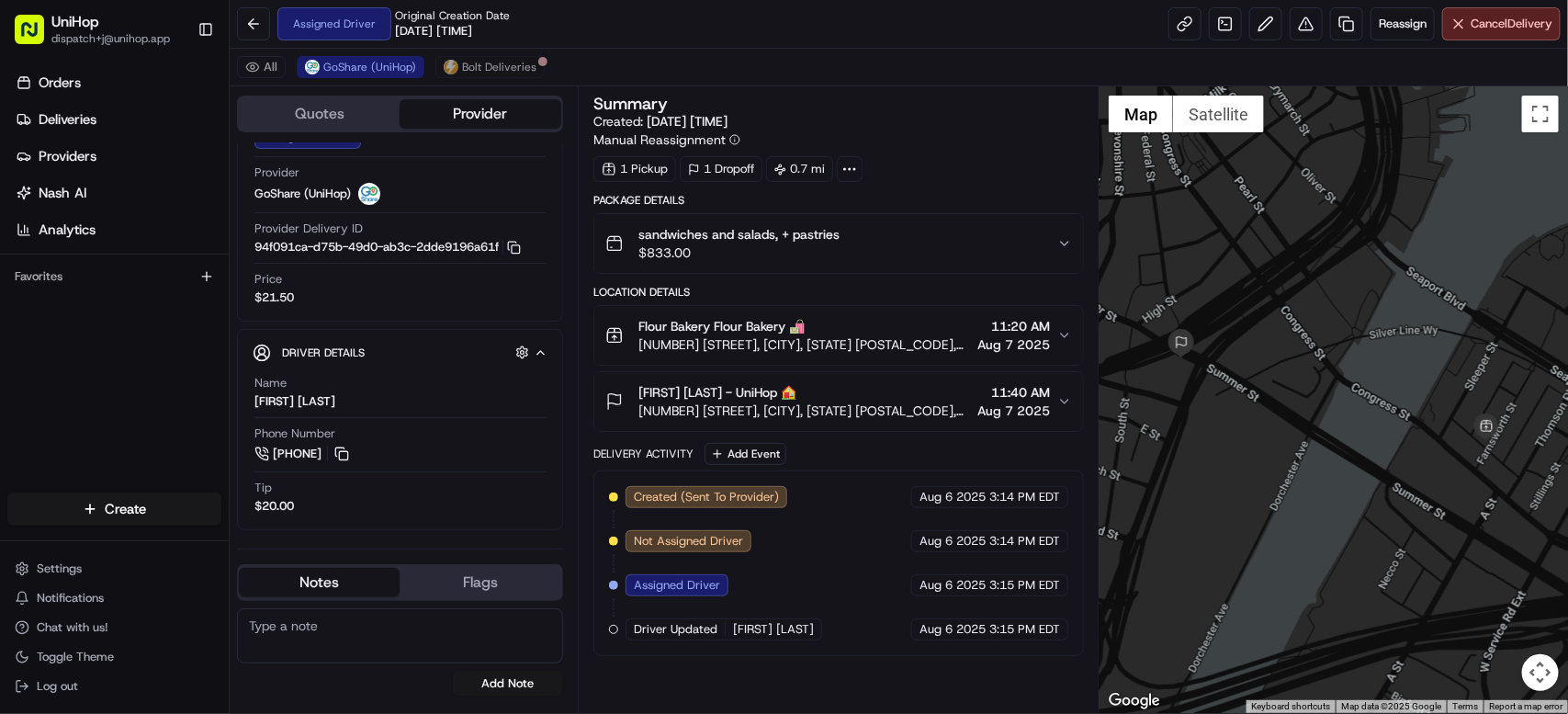 click on "12 Farnsworth St, Boston, MA 02210, USA" at bounding box center (804, 345) 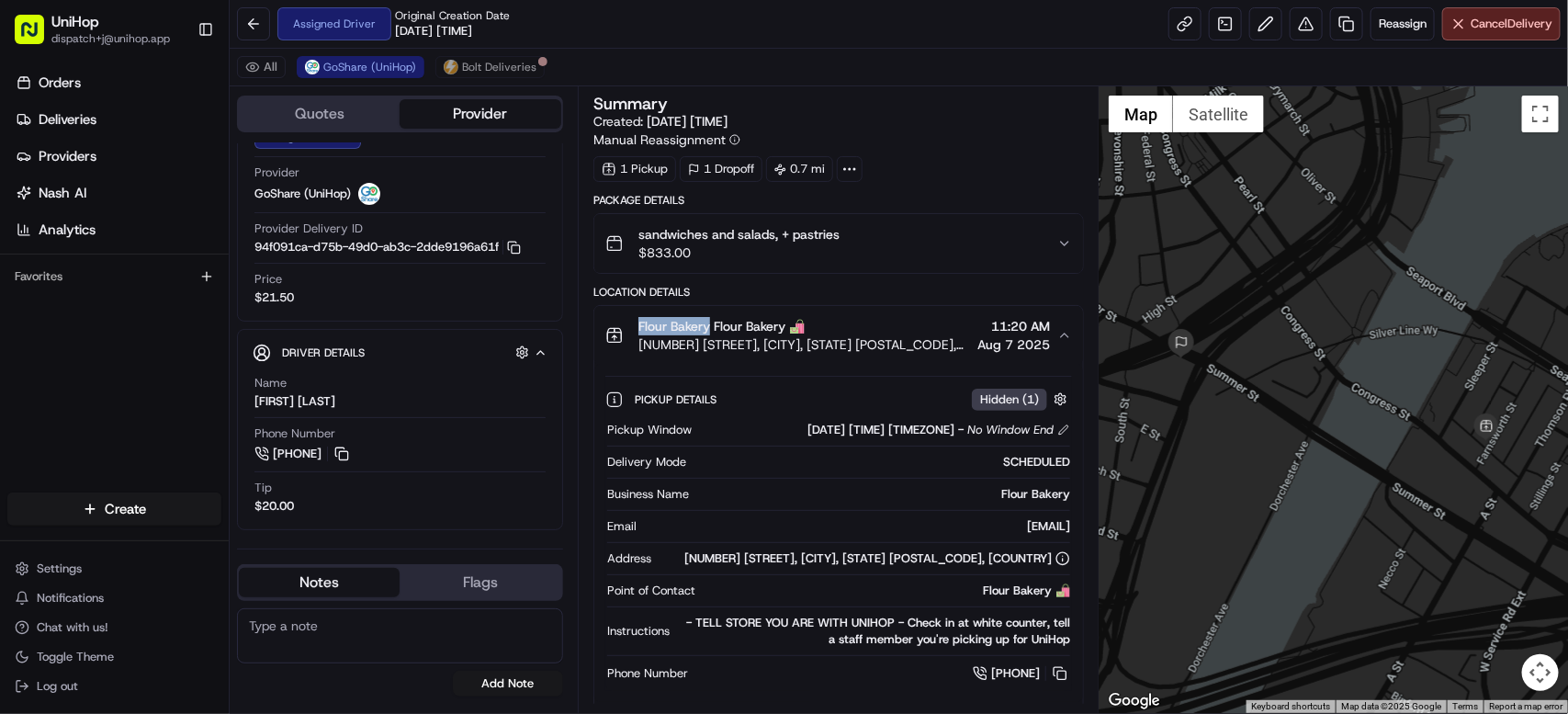 drag, startPoint x: 639, startPoint y: 329, endPoint x: 710, endPoint y: 332, distance: 71.06335 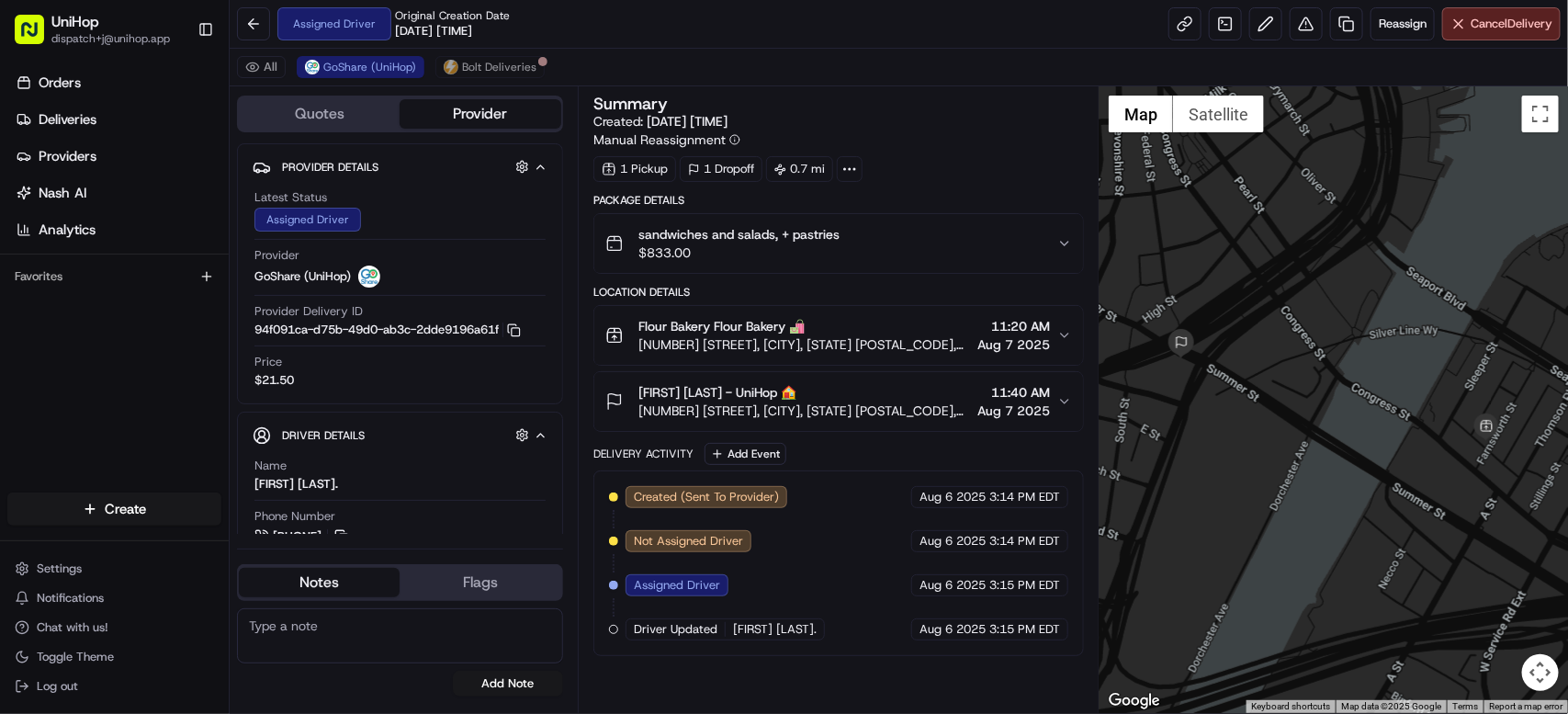 scroll, scrollTop: 0, scrollLeft: 0, axis: both 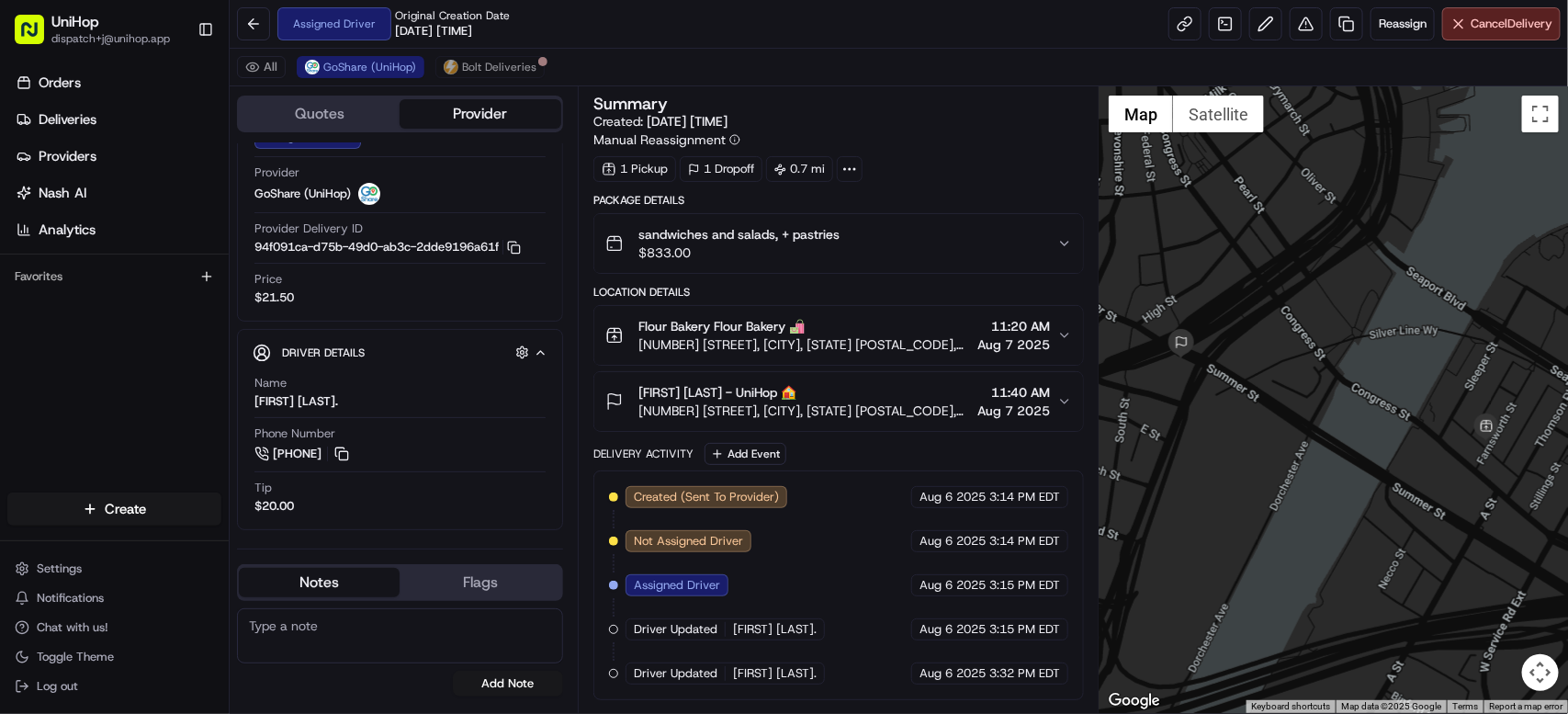 click on "Orders Deliveries Providers Nash AI Analytics Favorites" at bounding box center [114, 283] 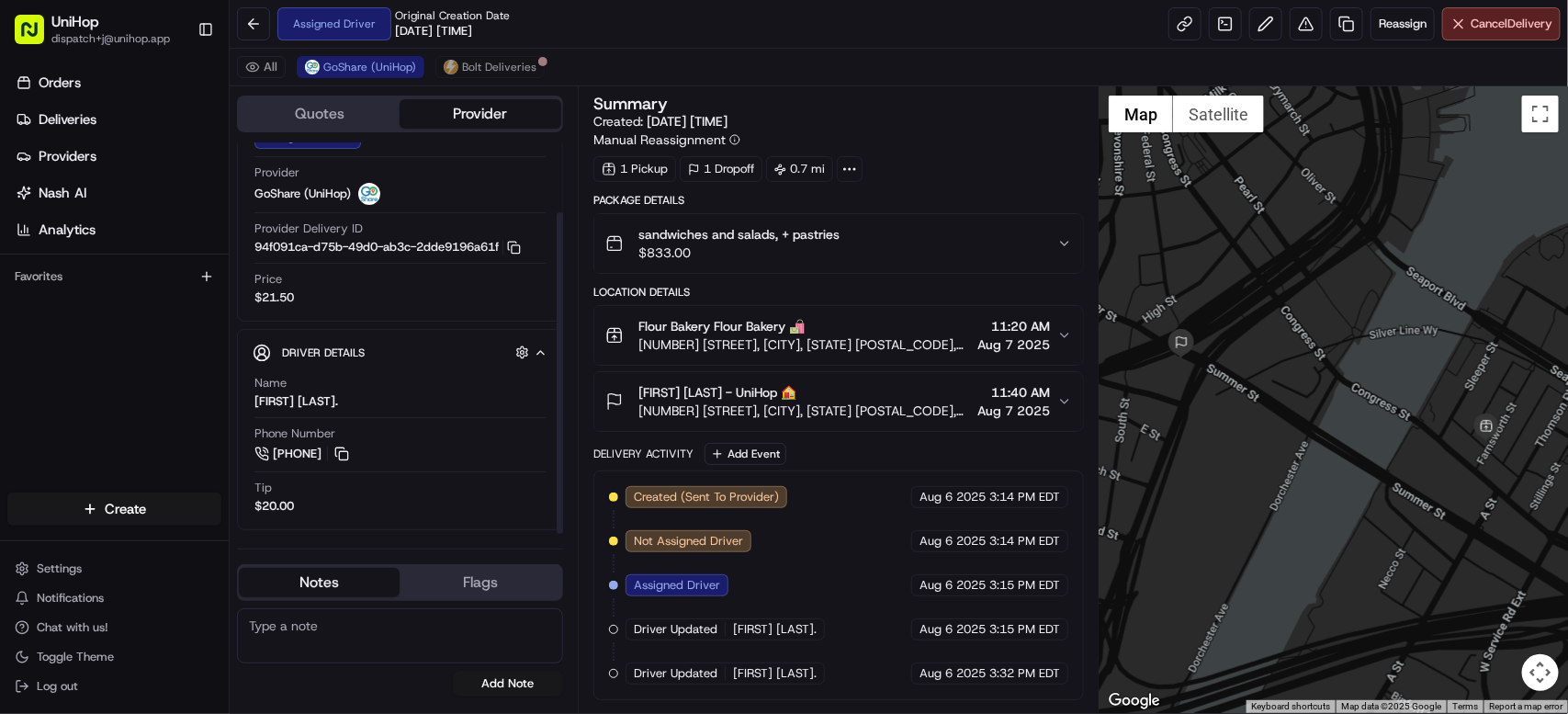 click on "$ 833.00" at bounding box center (739, 253) 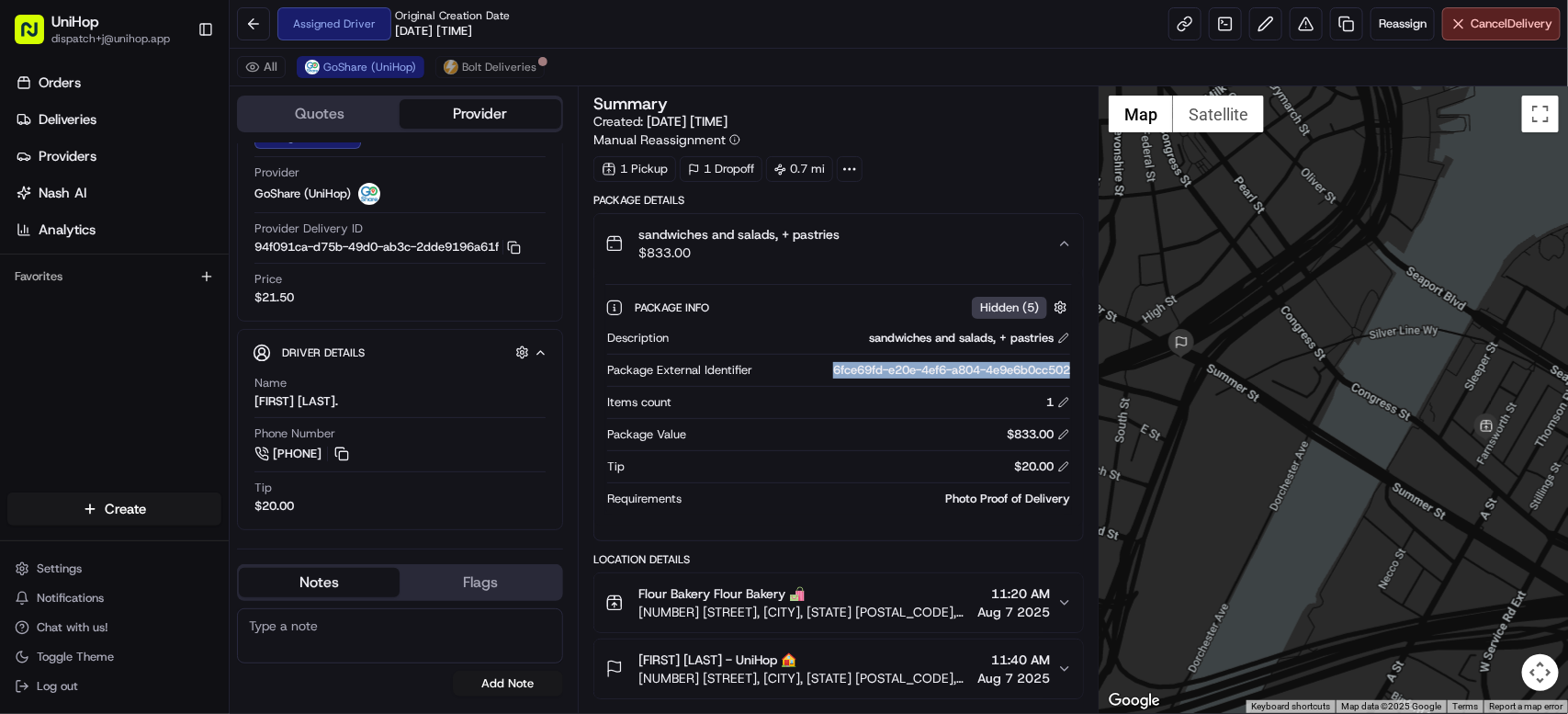 drag, startPoint x: 820, startPoint y: 377, endPoint x: 1077, endPoint y: 380, distance: 257.01751 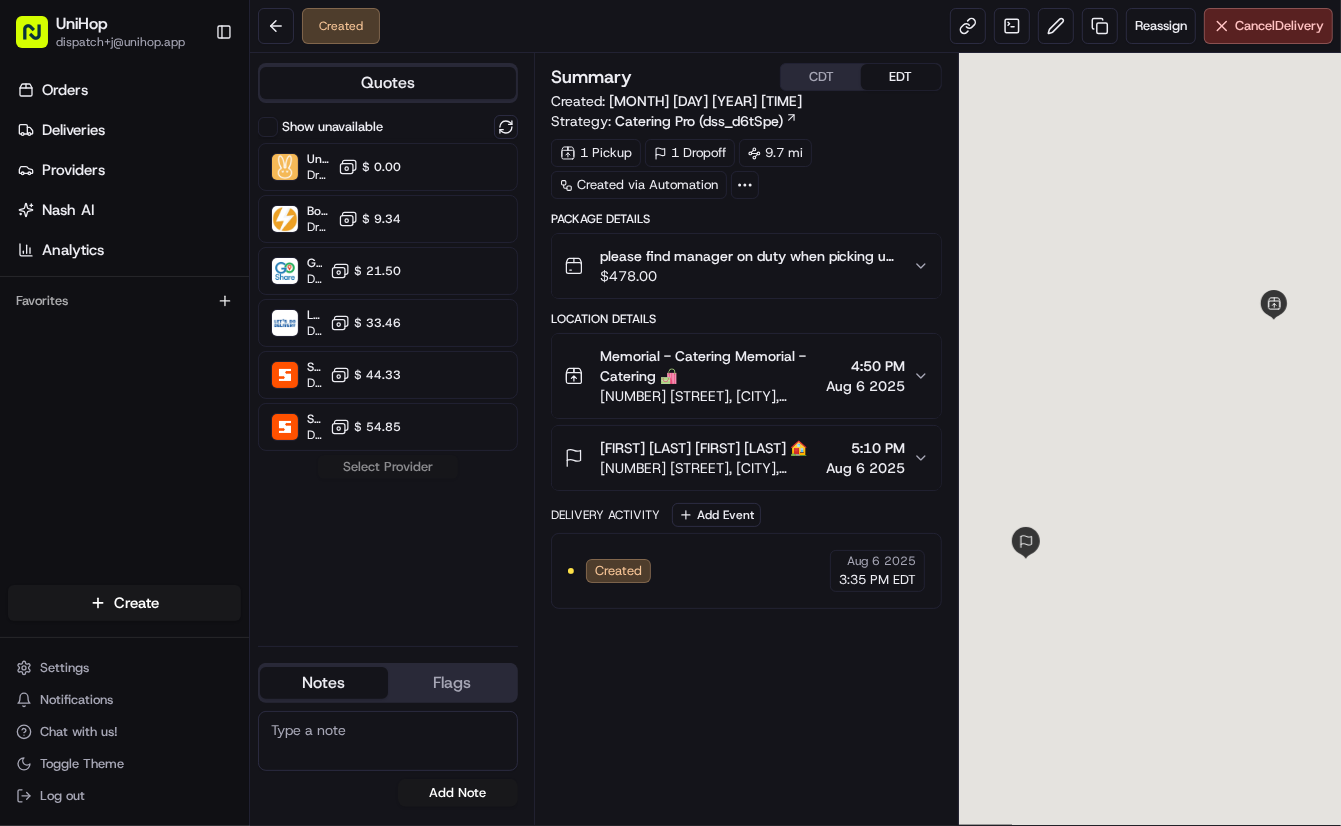 scroll, scrollTop: 0, scrollLeft: 0, axis: both 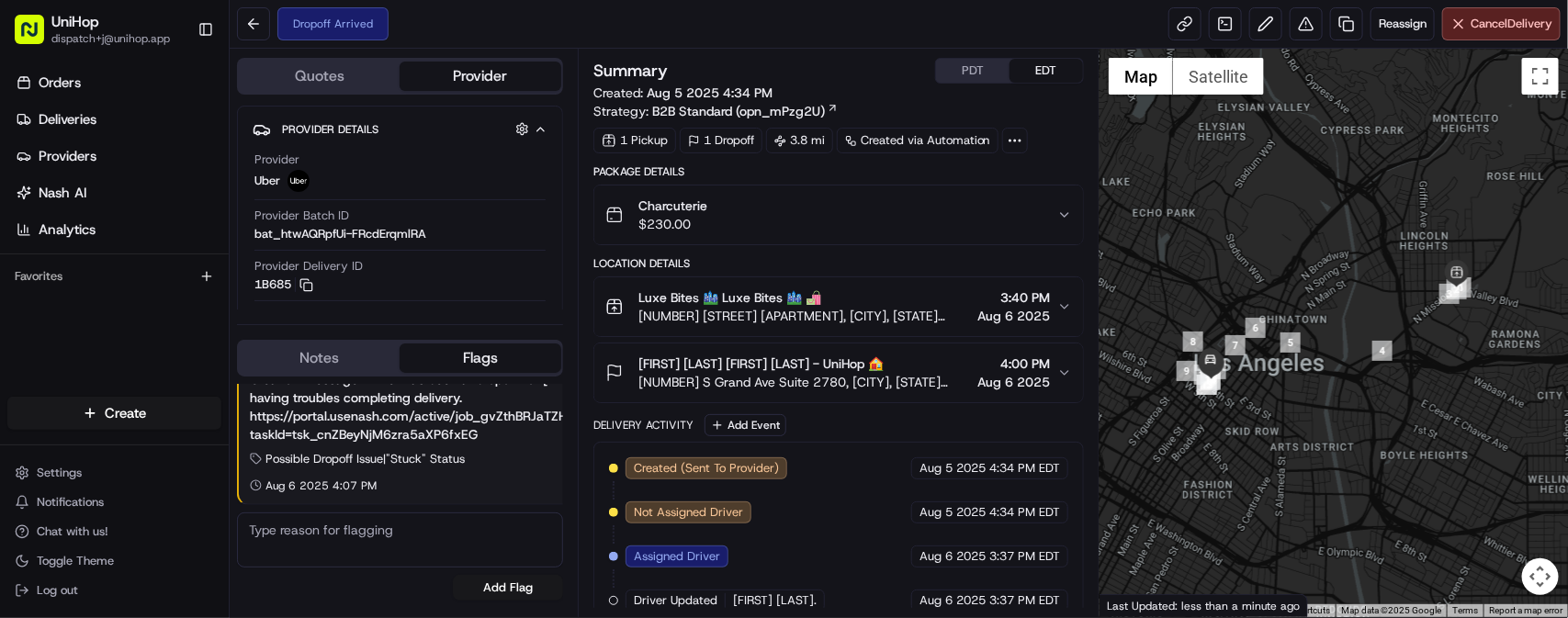 click on "Rosemary Kupfert Rosemary Kupfert - UniHop 🏠" at bounding box center (761, 364) 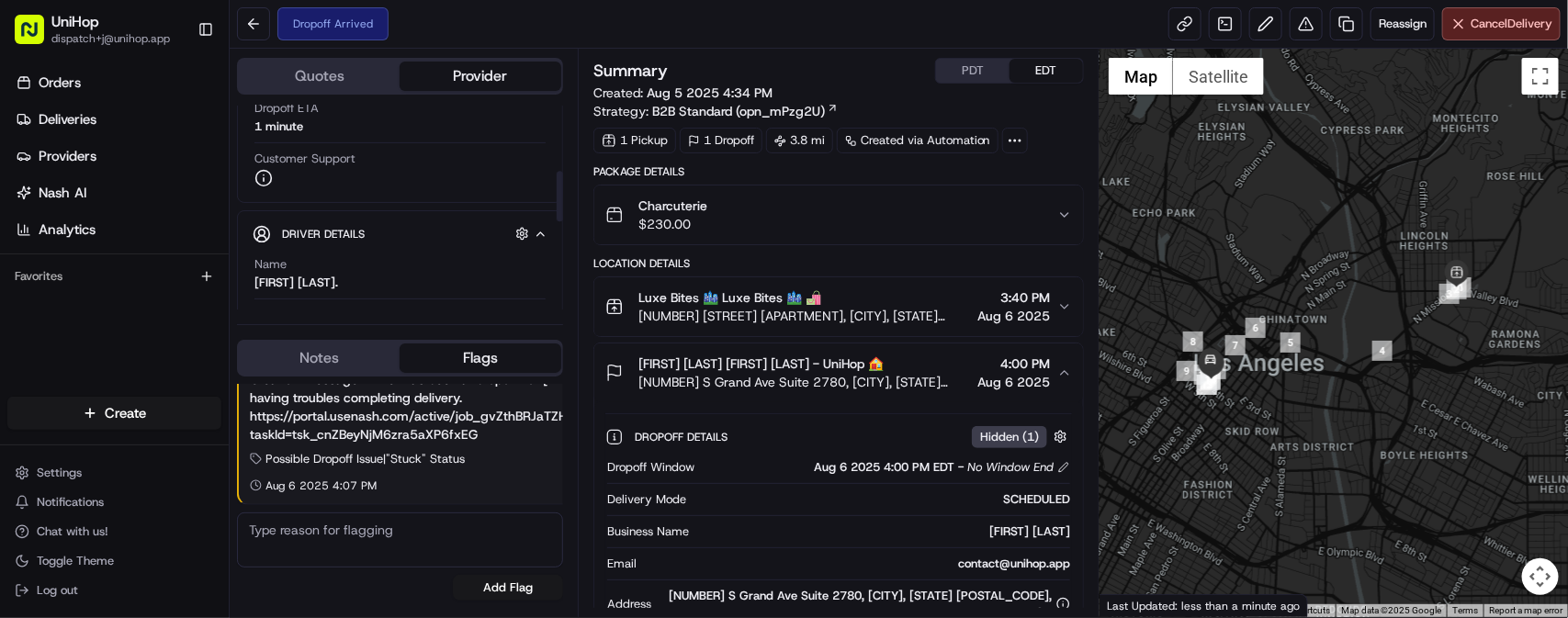 scroll, scrollTop: 306, scrollLeft: 0, axis: vertical 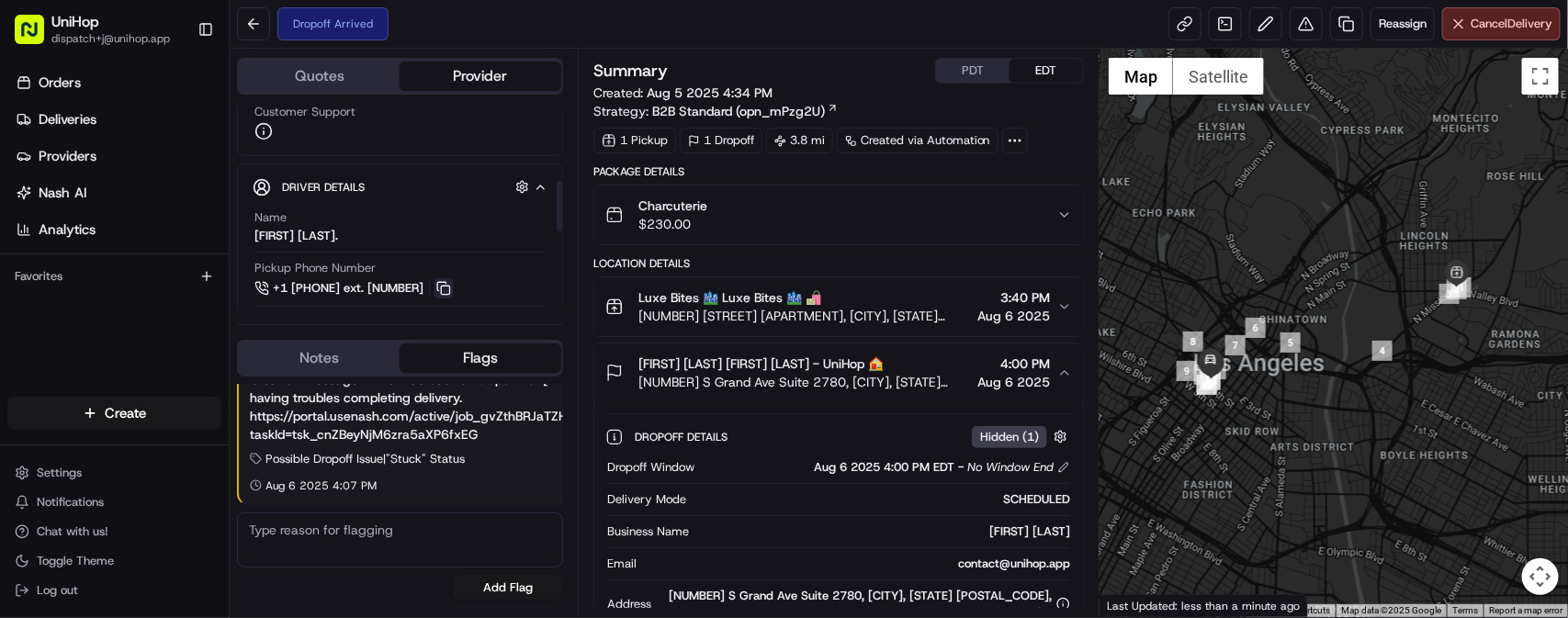 click at bounding box center [444, 288] 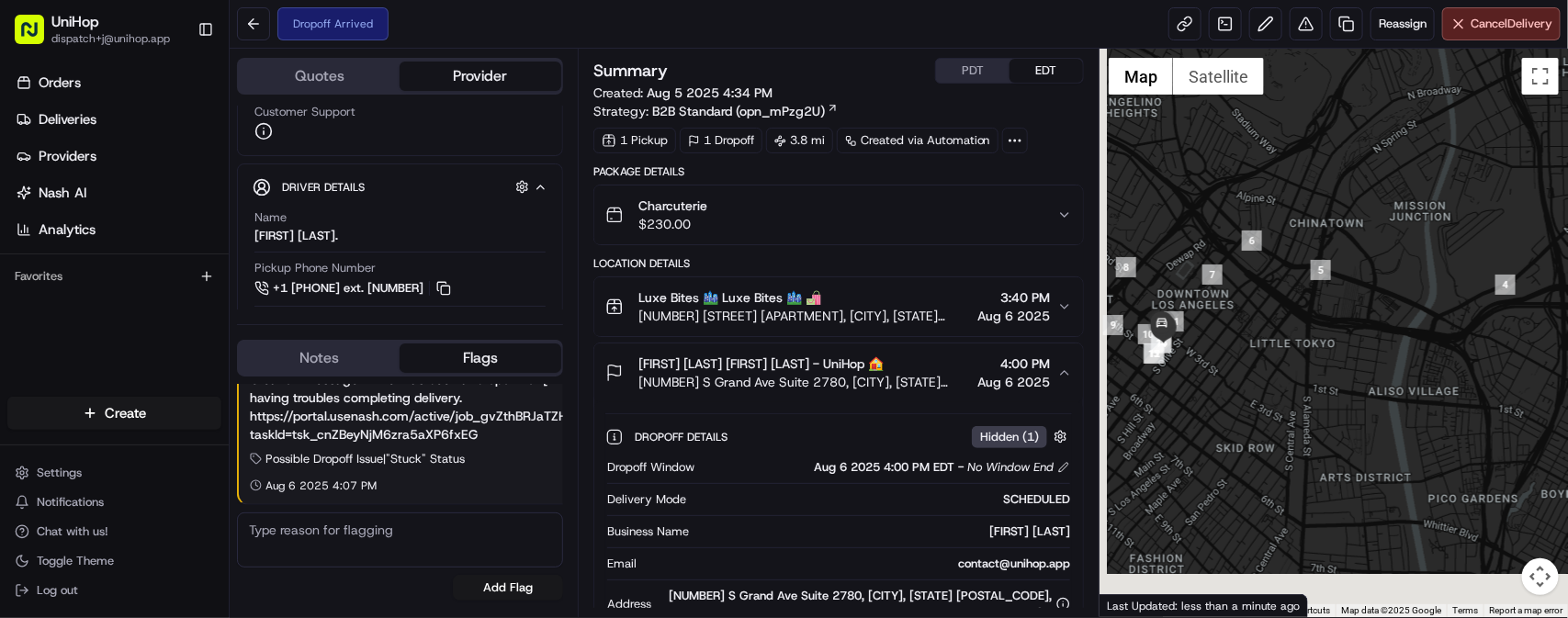 drag, startPoint x: 1287, startPoint y: 309, endPoint x: 1488, endPoint y: 166, distance: 246.67793 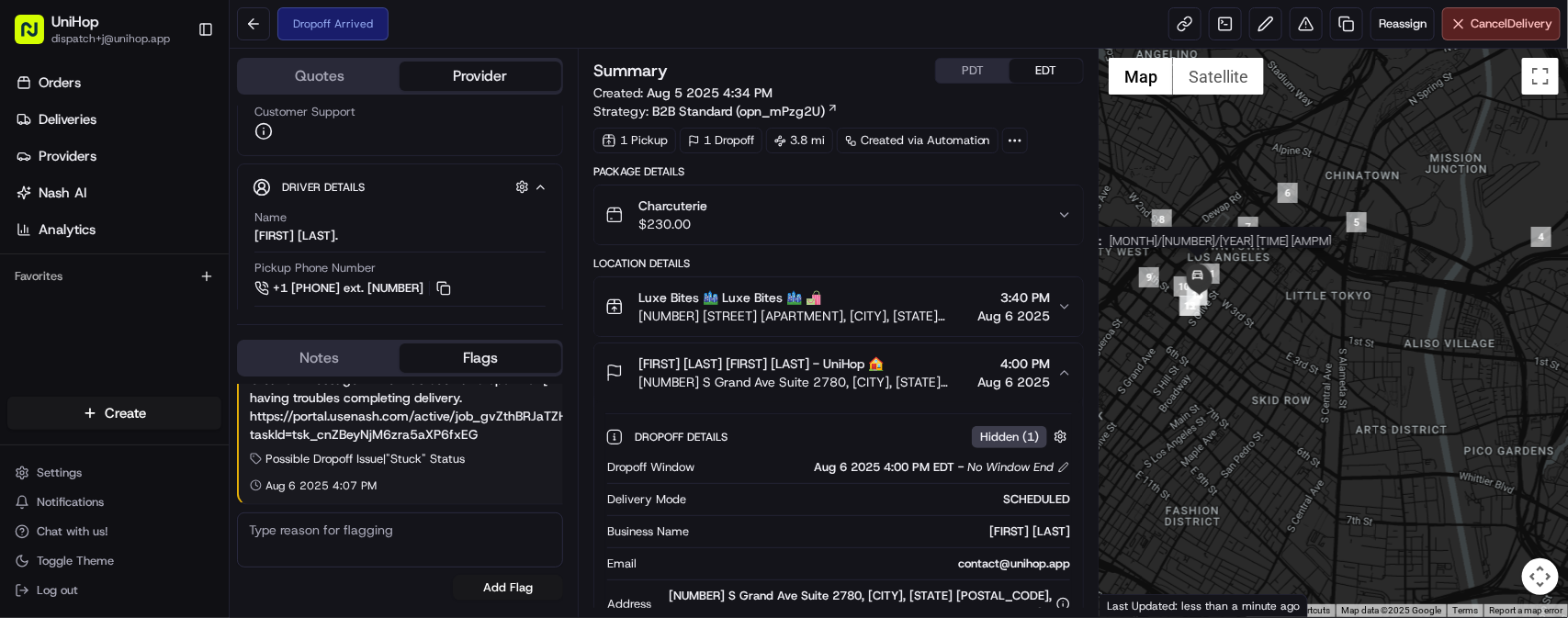 drag, startPoint x: 1168, startPoint y: 309, endPoint x: 1202, endPoint y: 265, distance: 55.605755 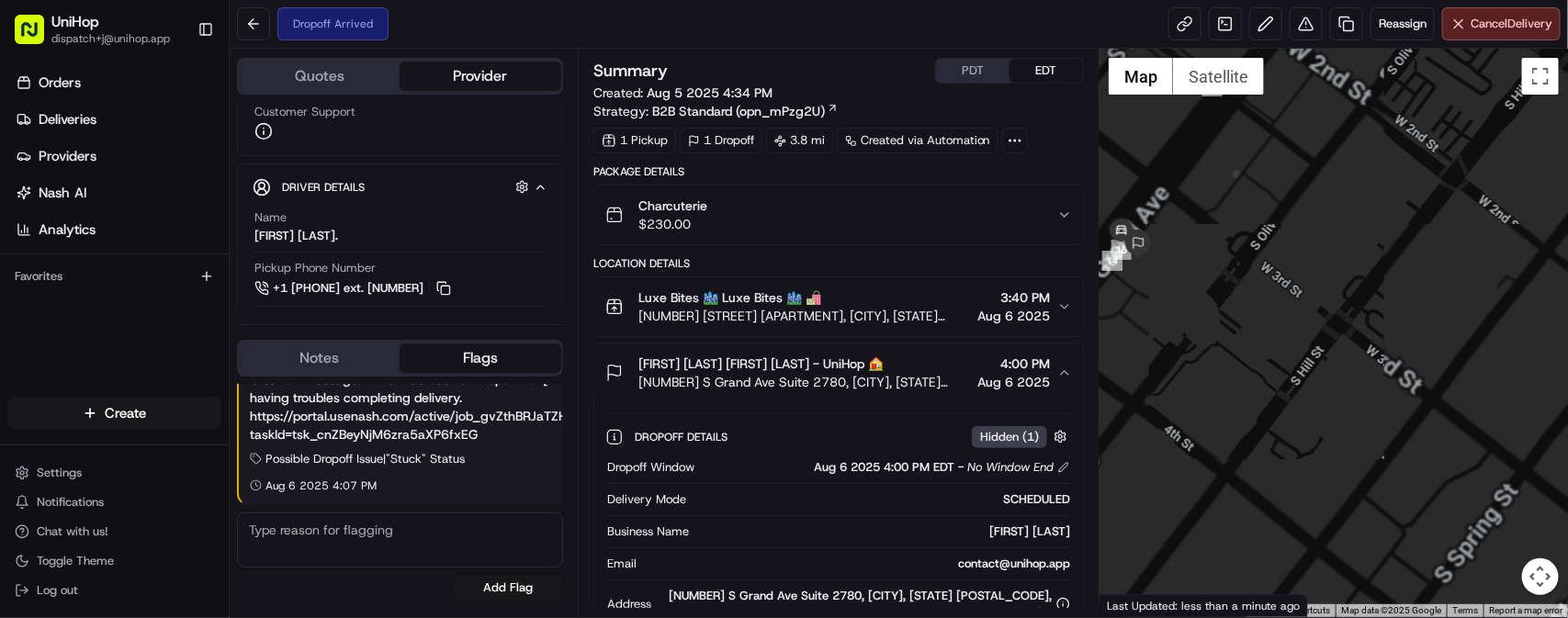 drag, startPoint x: 1191, startPoint y: 303, endPoint x: 1337, endPoint y: 304, distance: 146.00342 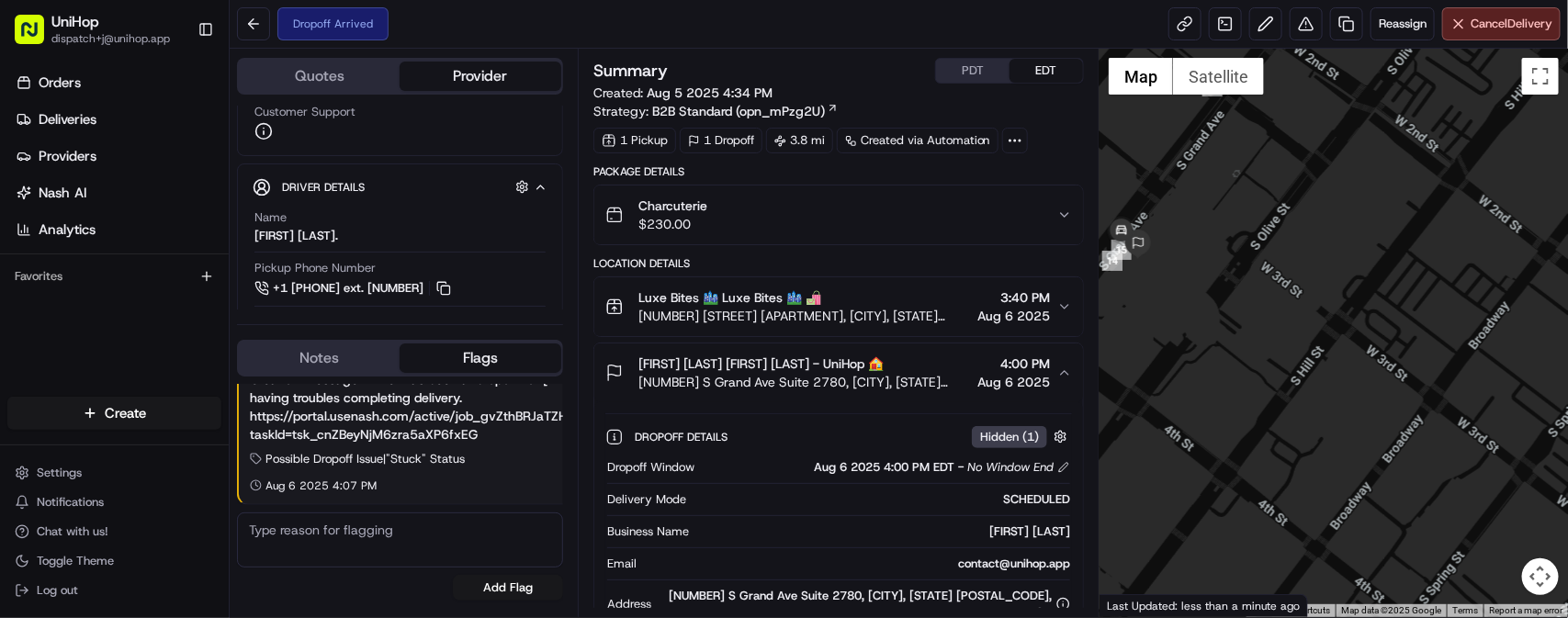 drag, startPoint x: 1182, startPoint y: 294, endPoint x: 1378, endPoint y: 297, distance: 196.02296 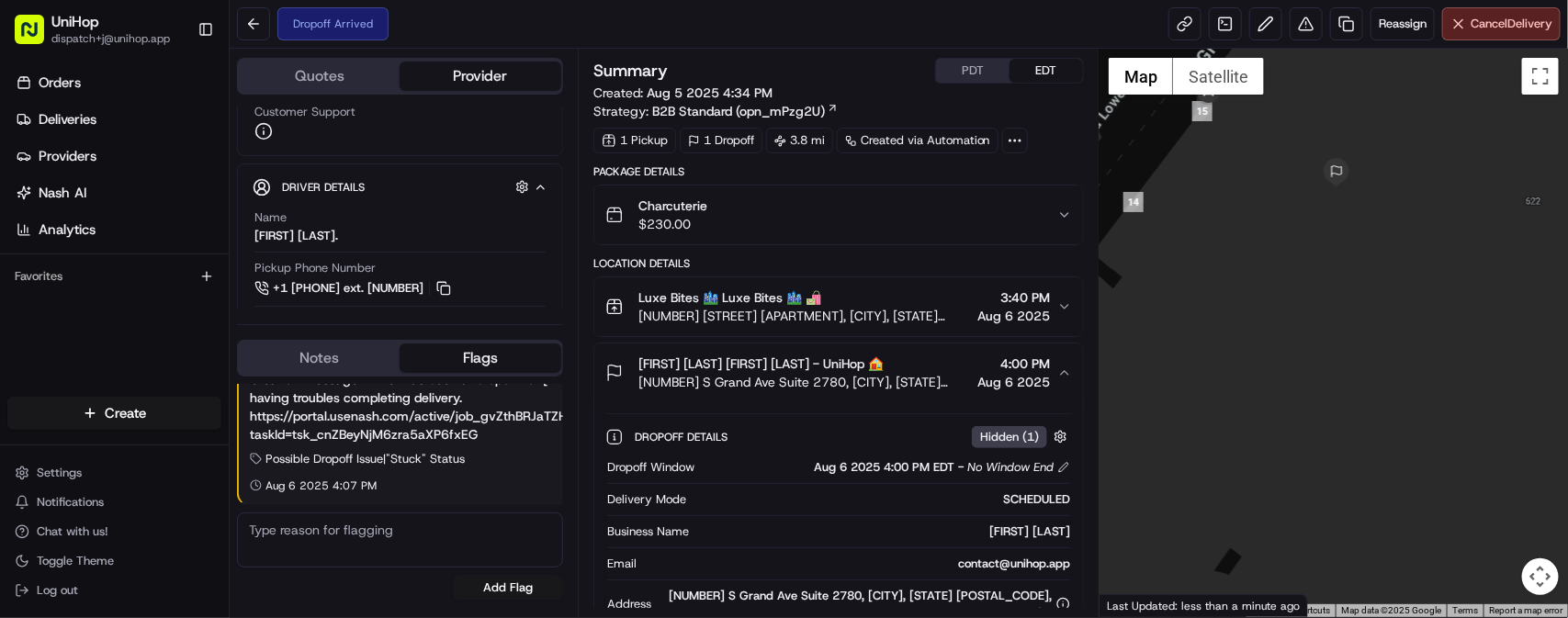 click on "Rosemary Kupfert Rosemary Kupfert - UniHop 🏠 300 S Grand Ave Suite 2780, Los Angeles, CA 90071, USA 4:00 PM Aug 6 2025" at bounding box center (839, 373) 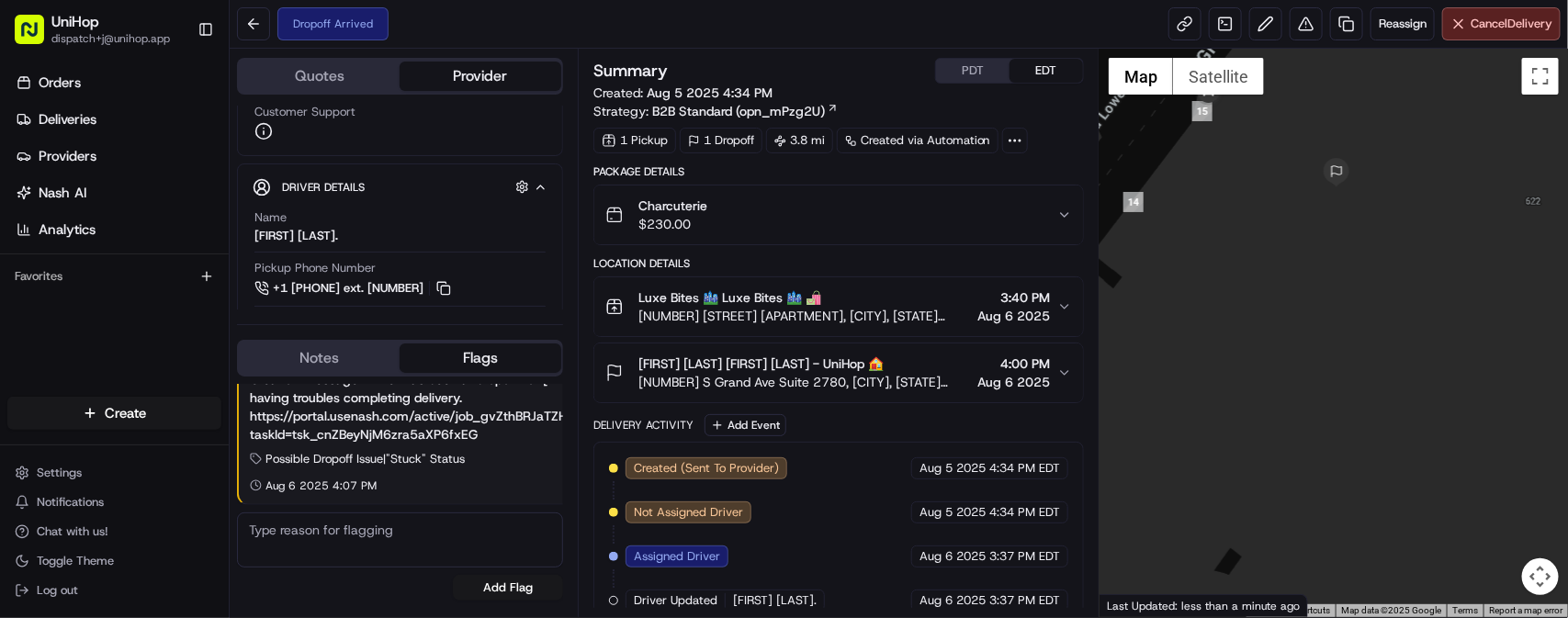 scroll, scrollTop: 244, scrollLeft: 0, axis: vertical 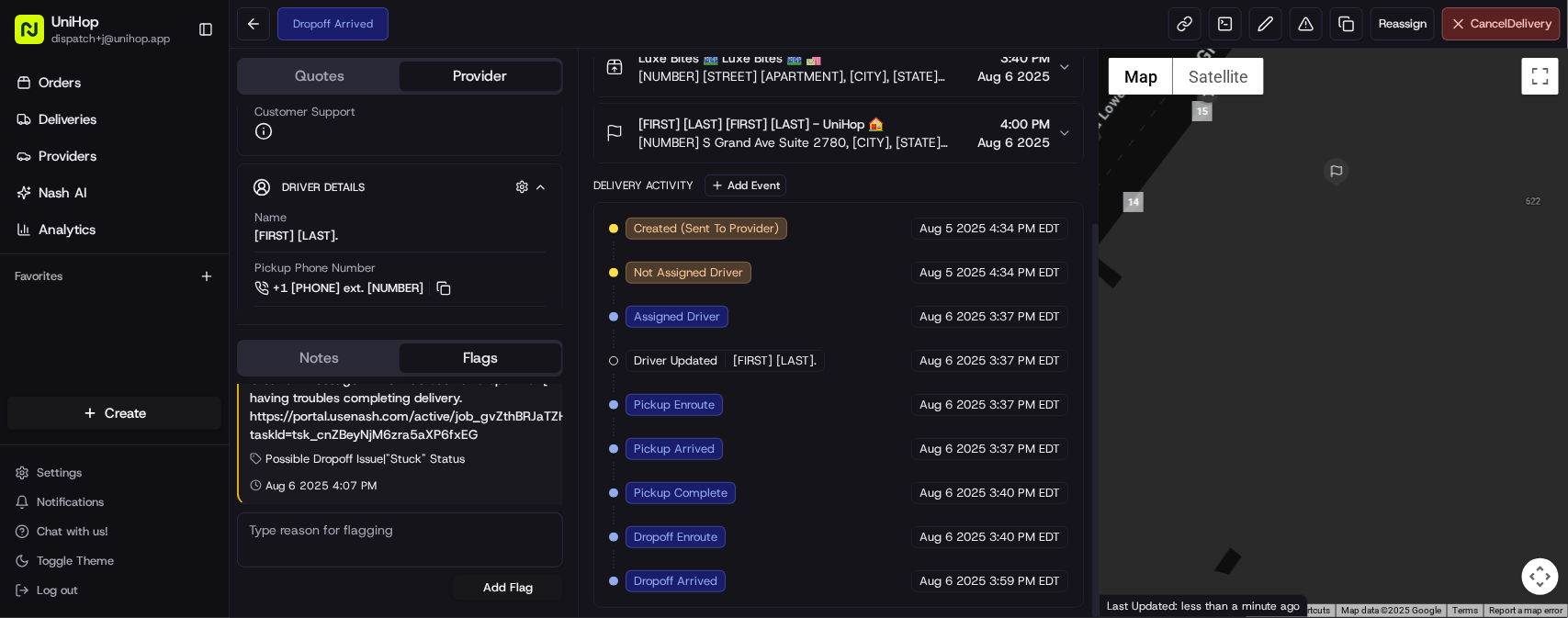 click on "300 S Grand Ave Suite 2780, Los Angeles, CA 90071, USA" at bounding box center [804, 142] 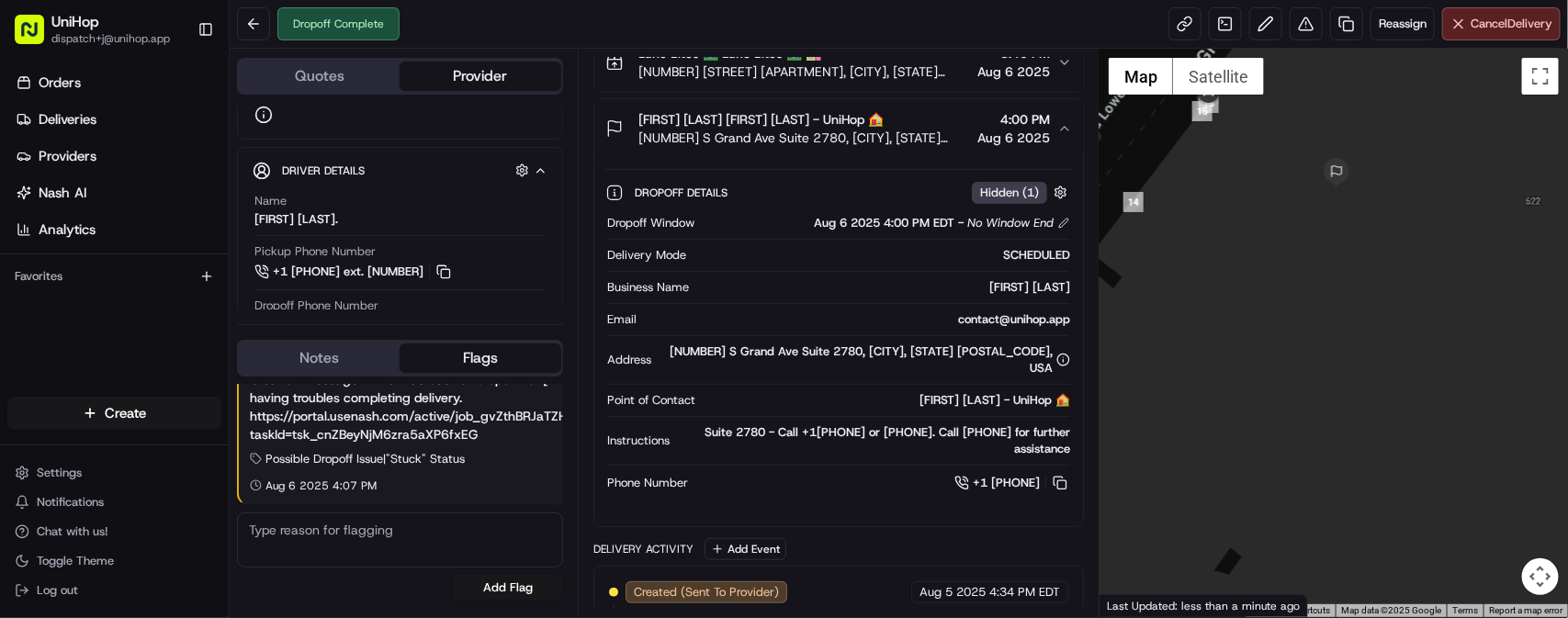 scroll, scrollTop: 290, scrollLeft: 0, axis: vertical 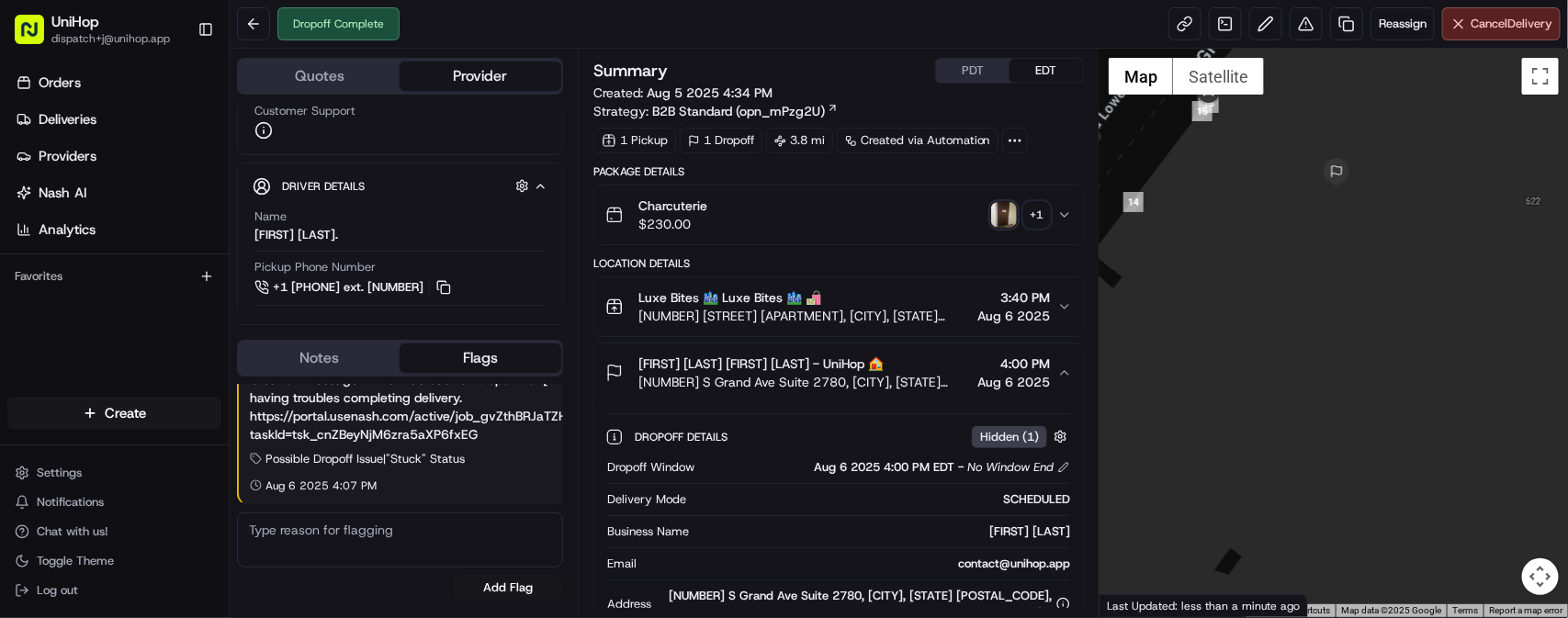 click at bounding box center (1004, 215) 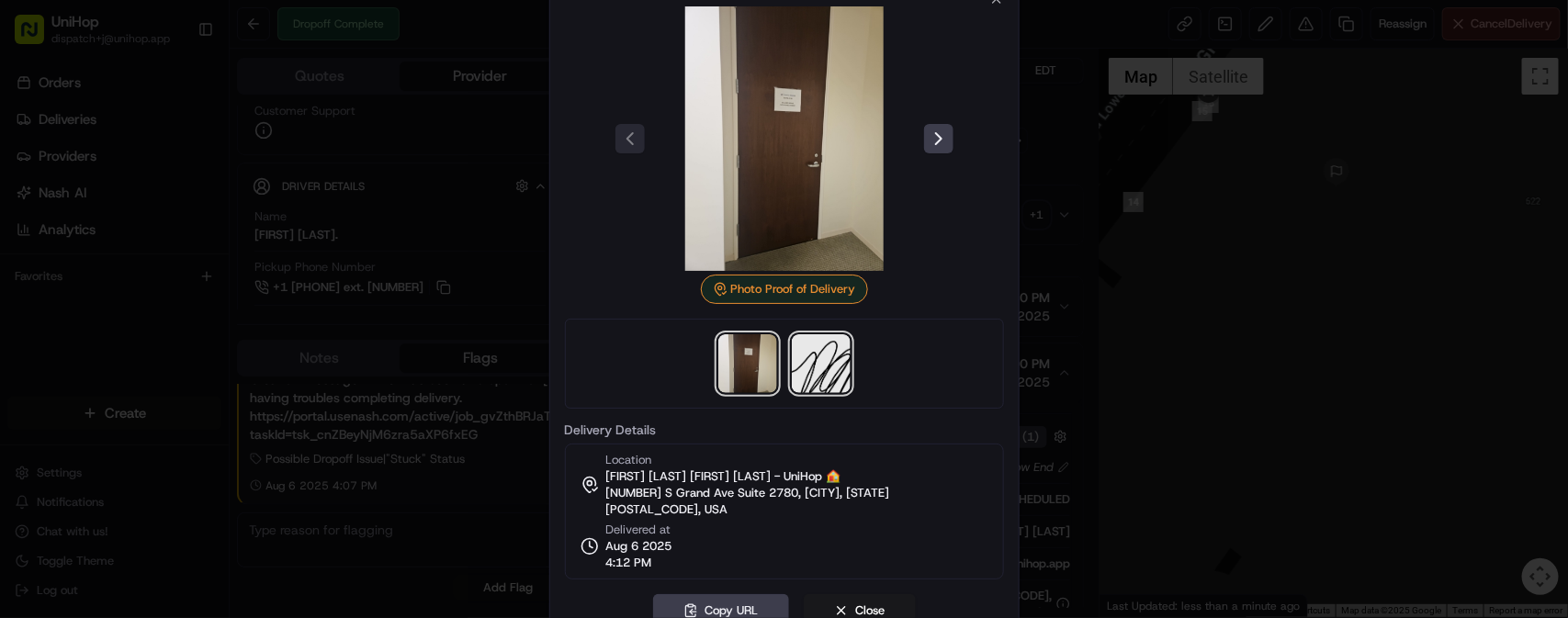 click at bounding box center [821, 364] 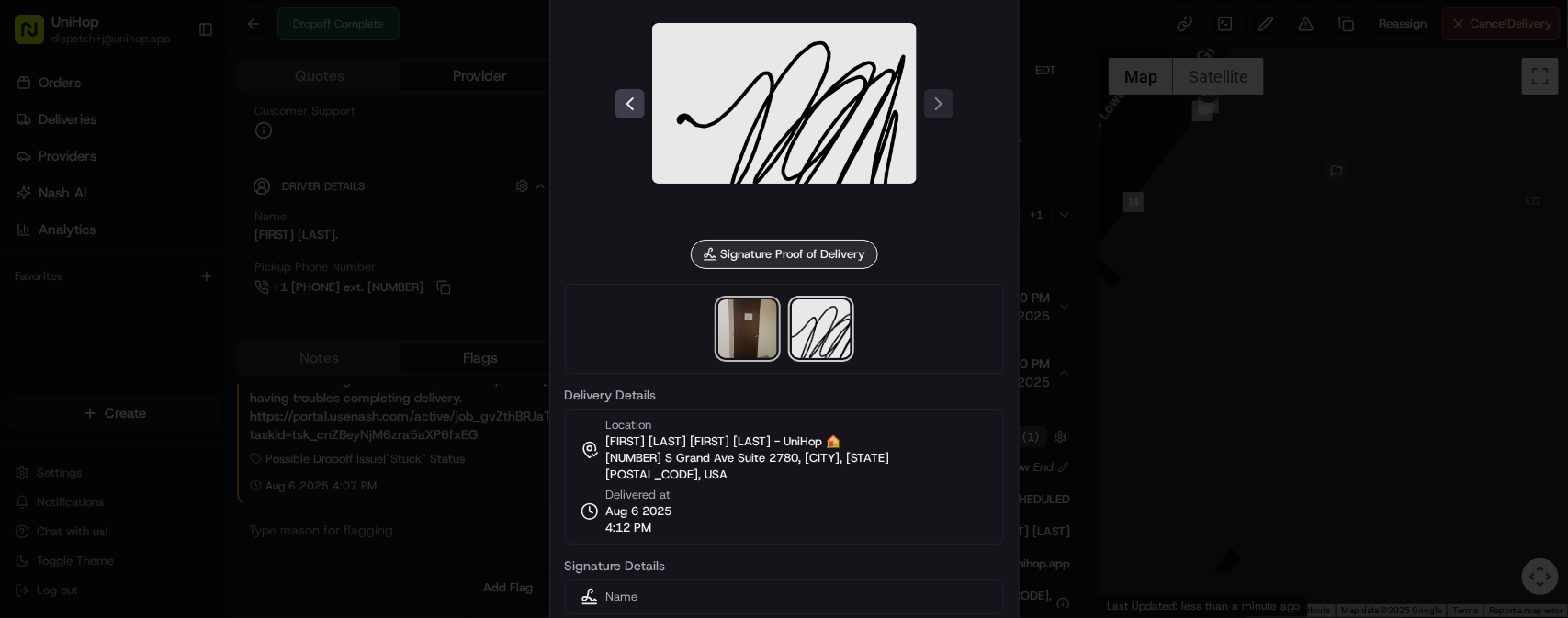 click at bounding box center [748, 329] 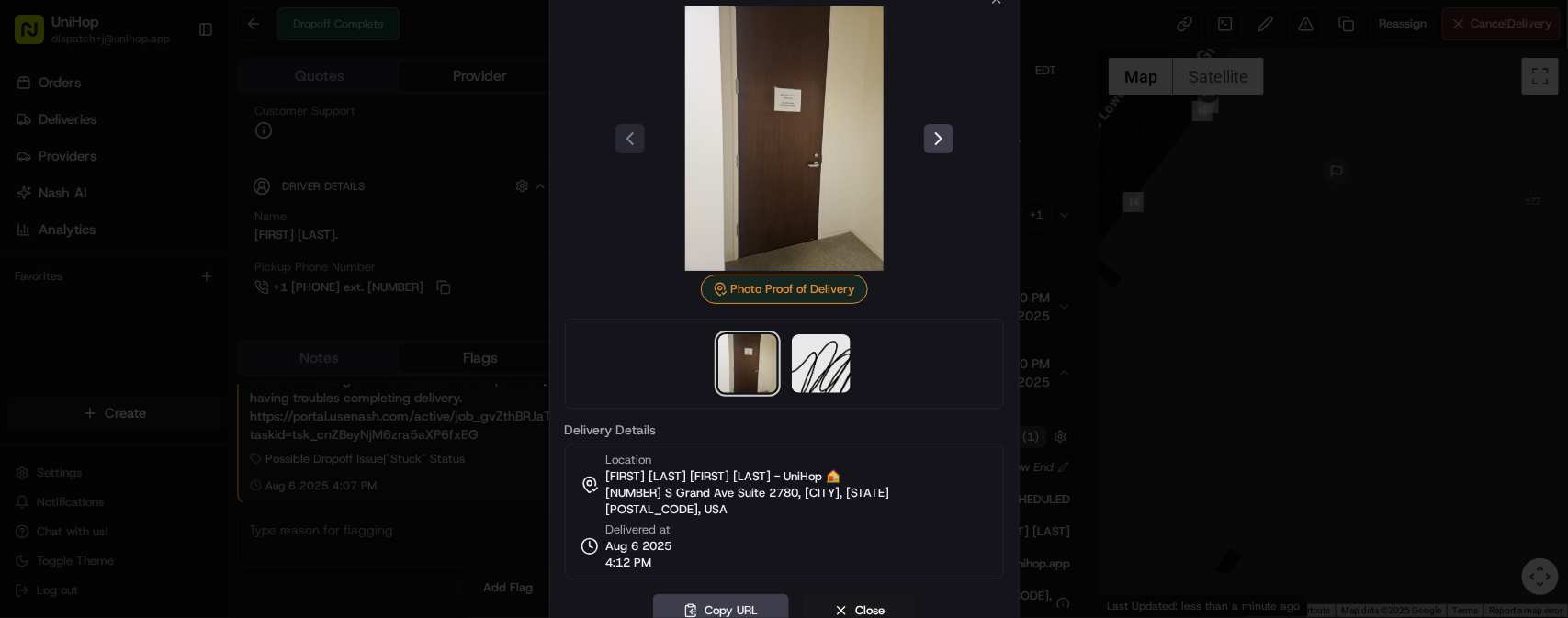 click at bounding box center [784, 309] 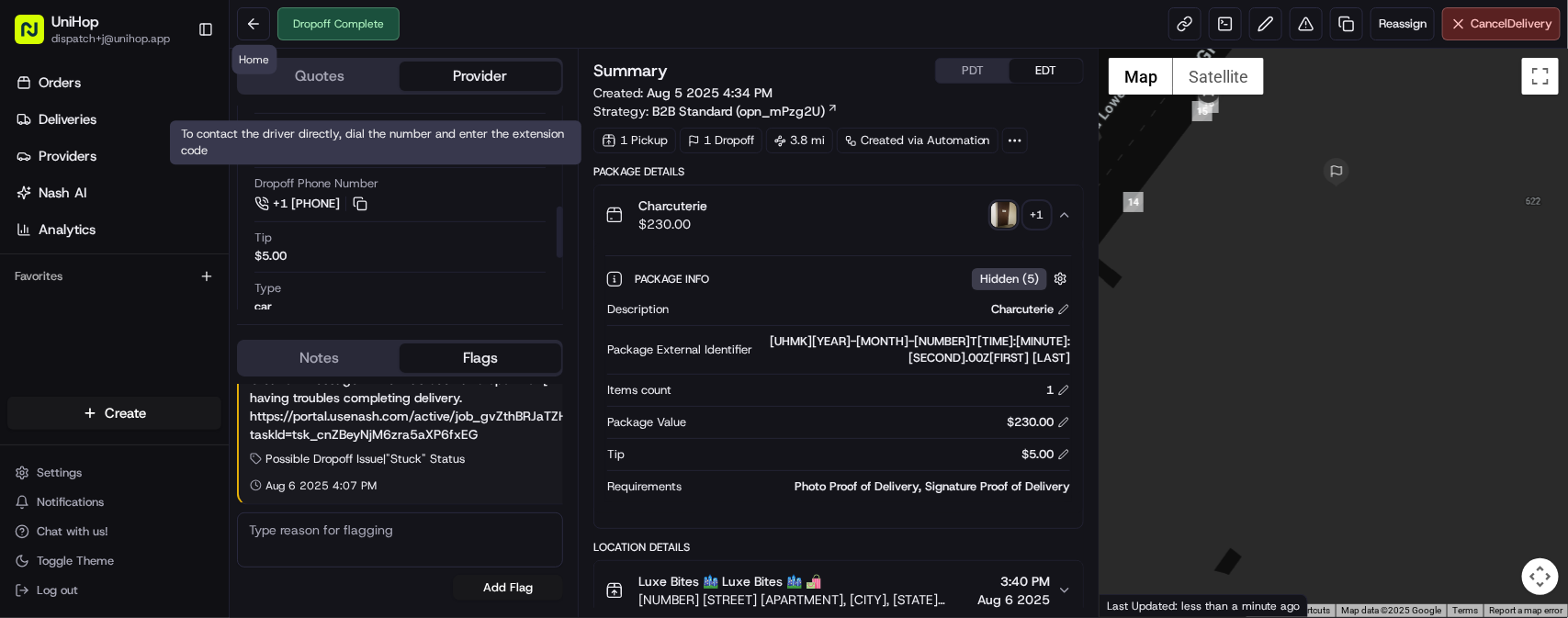 scroll, scrollTop: 397, scrollLeft: 0, axis: vertical 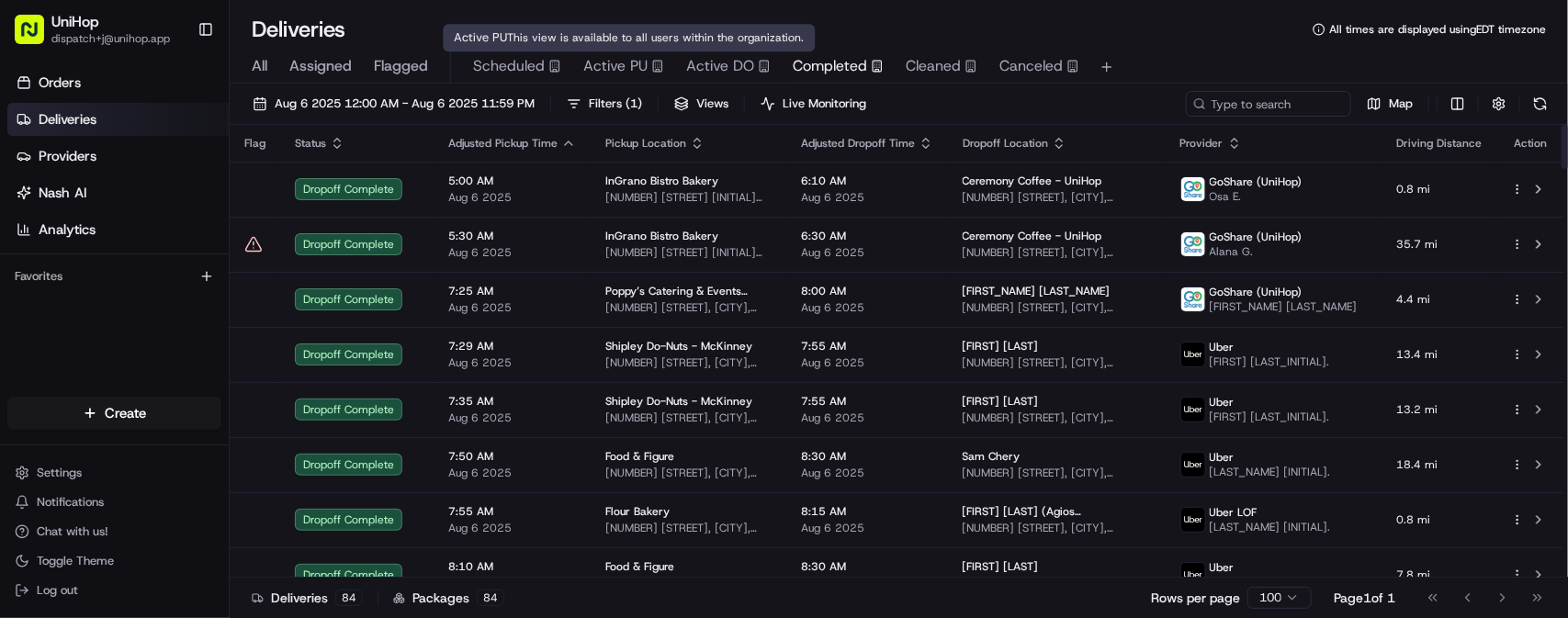 click on "Active PU" at bounding box center (615, 66) 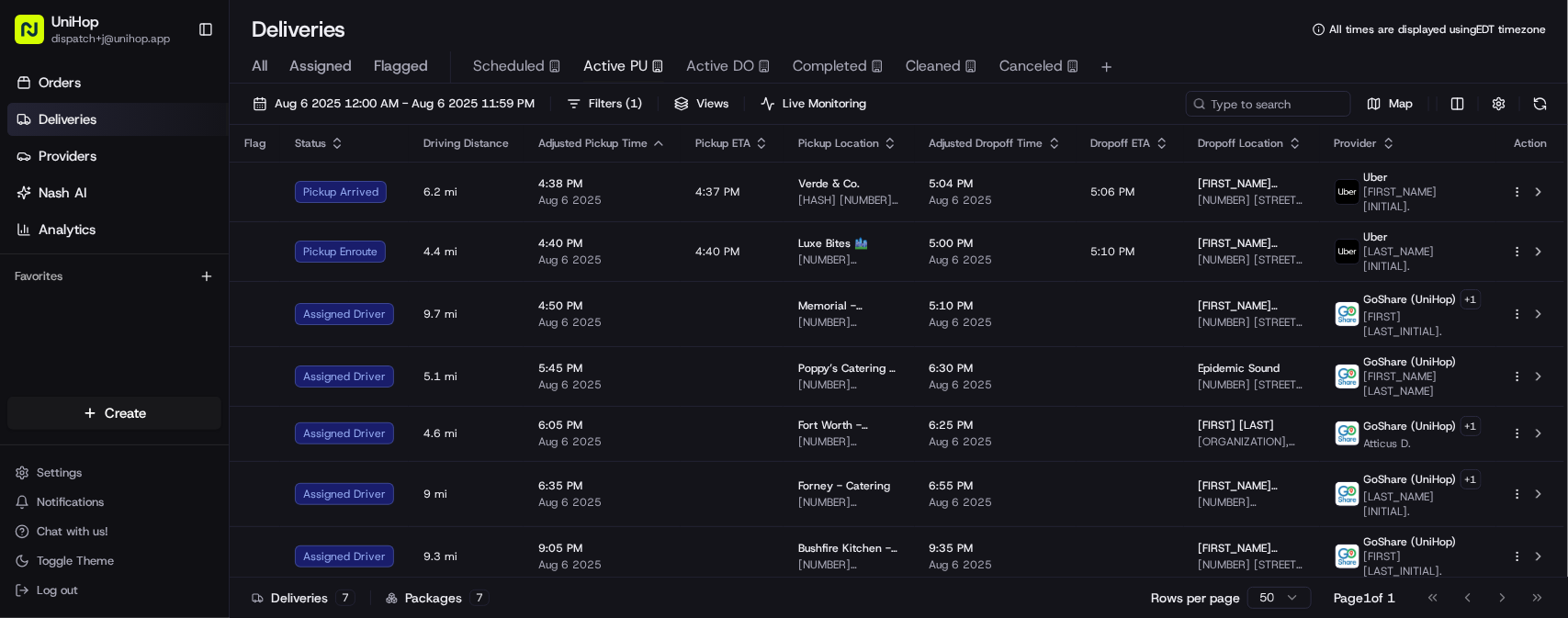 click on "Orders Deliveries Providers Nash AI Analytics Favorites" at bounding box center (114, 235) 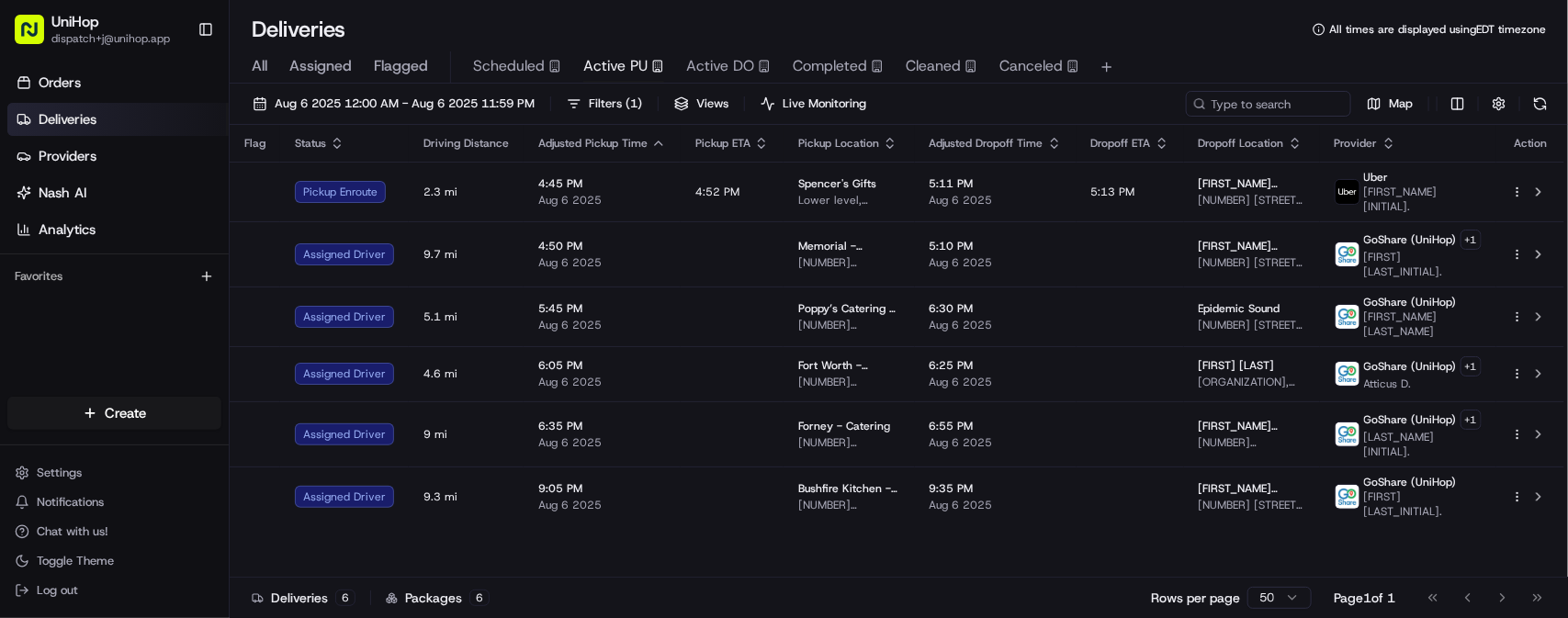 drag, startPoint x: 792, startPoint y: 553, endPoint x: 784, endPoint y: 528, distance: 26.248809 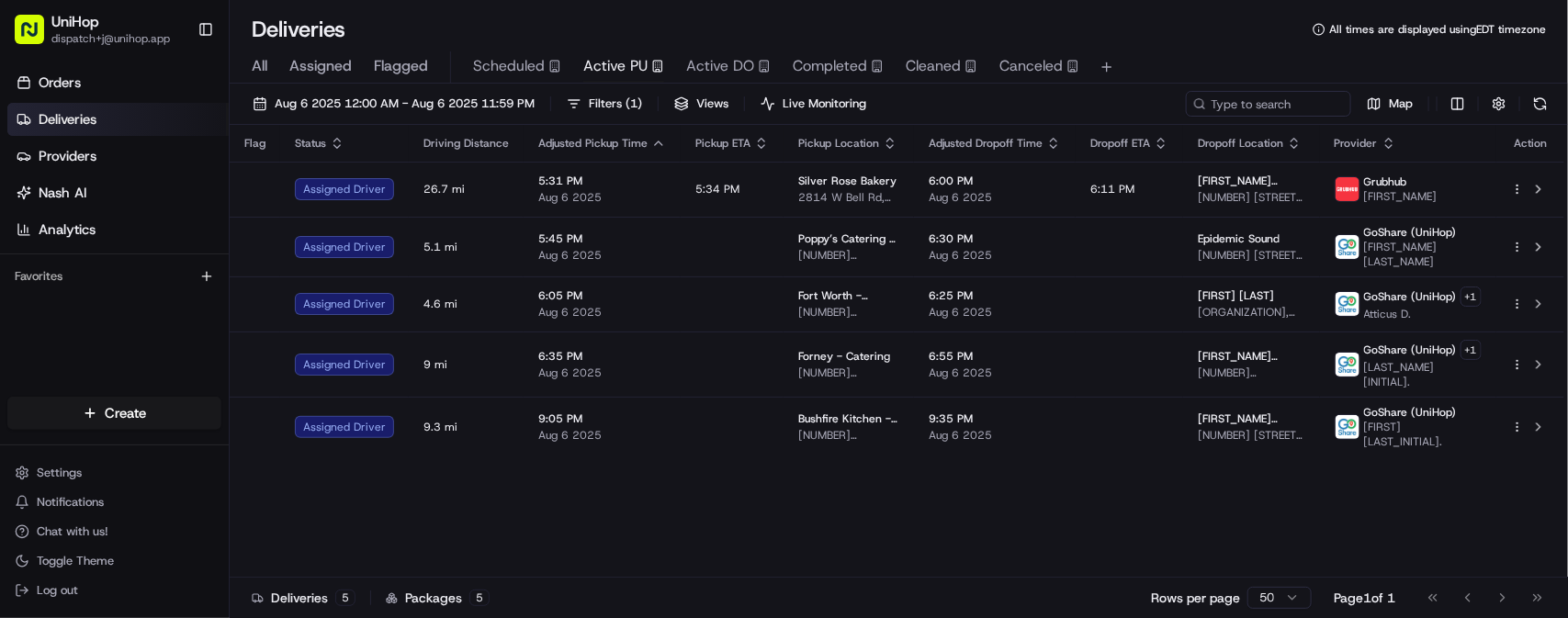 click on "Flag Status Driving Distance Adjusted Pickup Time Pickup ETA Pickup Location Adjusted Dropoff Time Dropoff ETA Dropoff Location Provider Action Assigned Driver 26.7 mi 5:31 PM Aug 6 2025 5:34 PM Silver Rose Bakery 2814 W Bell Rd, Phoenix, AZ 85053, USA 6:00 PM Aug 6 2025 6:11 PM Richard Stoulil 5332 N Granite Reef Rd, Scottsdale, AZ 85250, USA Grubhub Douglas Assigned Driver 5.1 mi 5:45 PM Aug 6 2025 Poppy’s Catering & Events (Columbia) 189 Columbia St, Brooklyn, NY 11231, USA 6:30 PM Aug 6 2025 Epidemic Sound 25 Kent Ave, Brooklyn, NY 11249, USA GoShare (UniHop) Marjorie S. Assigned Driver 4.6 mi 6:05 PM Aug 6 2025 Fort Worth - Catering 4972 Overton Ridge Blvd, Fort Worth, TX 76132, USA 6:25 PM Aug 6 2025 China Perkins University Recreation Center, 3005 Stadium Dr, Fort Worth, TX 76109, USA GoShare (UniHop) + 1 Atticus D. Assigned Driver 9 mi 6:35 PM Aug 6 2025 Forney - Catering 780 E US Hwy 80, Forney, TX 75126, USA 6:55 PM Aug 6 2025 Austin Patton 610 US-80, Sunnyvale, TX 75182, USA GoShare (UniHop) + 1" at bounding box center (897, 351) 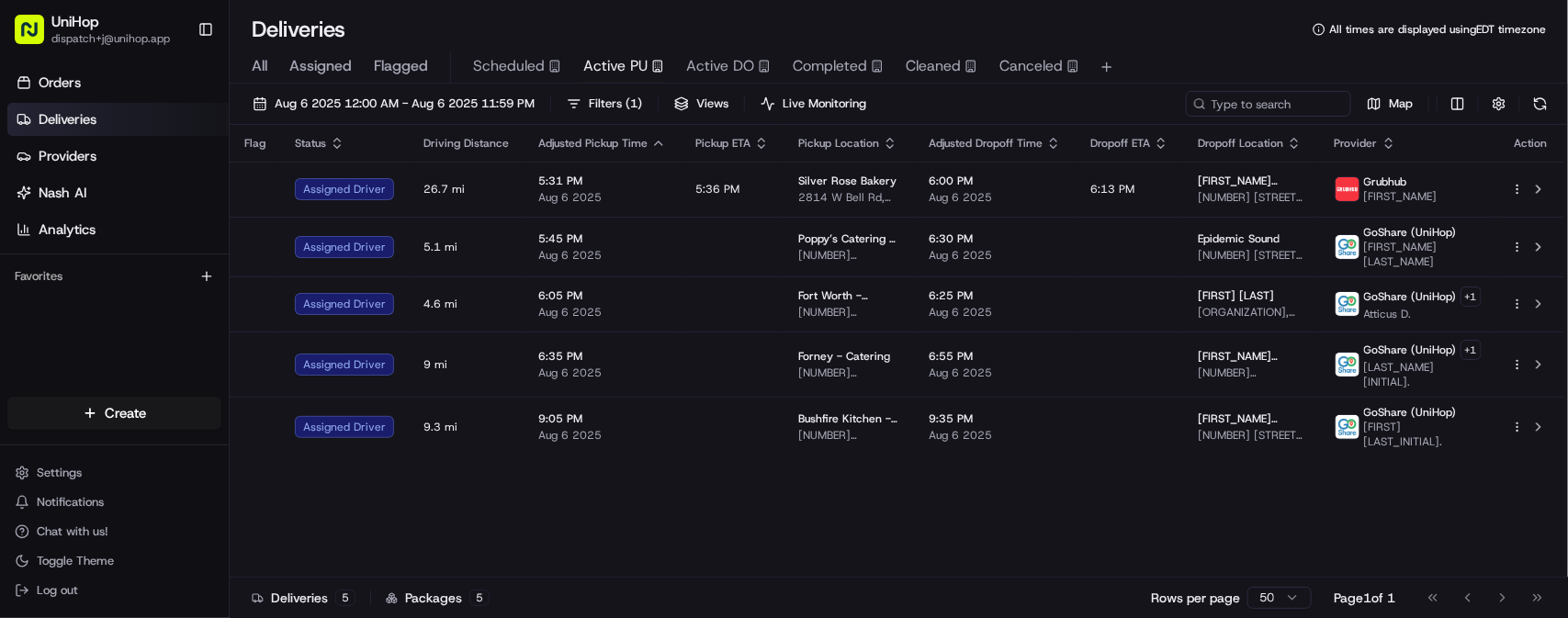 click on "Flag Status Driving Distance Adjusted Pickup Time Pickup ETA Pickup Location Adjusted Dropoff Time Dropoff ETA Dropoff Location Provider Action Assigned Driver 26.7 mi 5:31 PM Aug 6 2025 5:36 PM Silver Rose Bakery 2814 W Bell Rd, Phoenix, AZ 85053, USA 6:00 PM Aug 6 2025 6:13 PM Richard Stoulil 5332 N Granite Reef Rd, Scottsdale, AZ 85250, USA Grubhub Douglas Assigned Driver 5.1 mi 5:45 PM Aug 6 2025 Poppy’s Catering & Events (Columbia) 189 Columbia St, Brooklyn, NY 11231, USA 6:30 PM Aug 6 2025 Epidemic Sound 25 Kent Ave, Brooklyn, NY 11249, USA GoShare (UniHop) Marjorie S. Assigned Driver 4.6 mi 6:05 PM Aug 6 2025 Fort Worth - Catering 4972 Overton Ridge Blvd, Fort Worth, TX 76132, USA 6:25 PM Aug 6 2025 China Perkins University Recreation Center, 3005 Stadium Dr, Fort Worth, TX 76109, USA GoShare (UniHop) + 1 Atticus D. Assigned Driver 9 mi 6:35 PM Aug 6 2025 Forney - Catering 780 E US Hwy 80, Forney, TX 75126, USA 6:55 PM Aug 6 2025 Austin Patton 610 US-80, Sunnyvale, TX 75182, USA GoShare (UniHop) + 1" at bounding box center (897, 351) 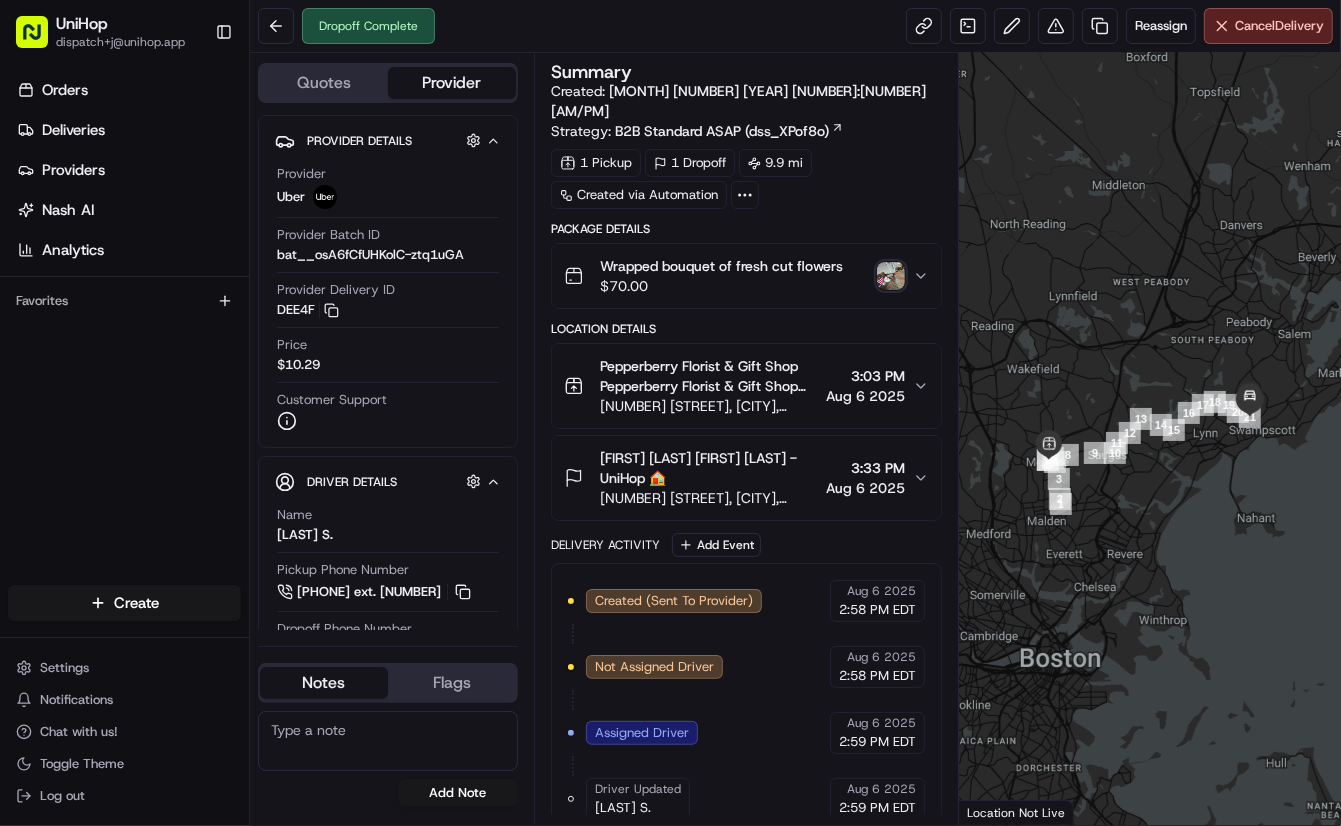 scroll, scrollTop: 0, scrollLeft: 0, axis: both 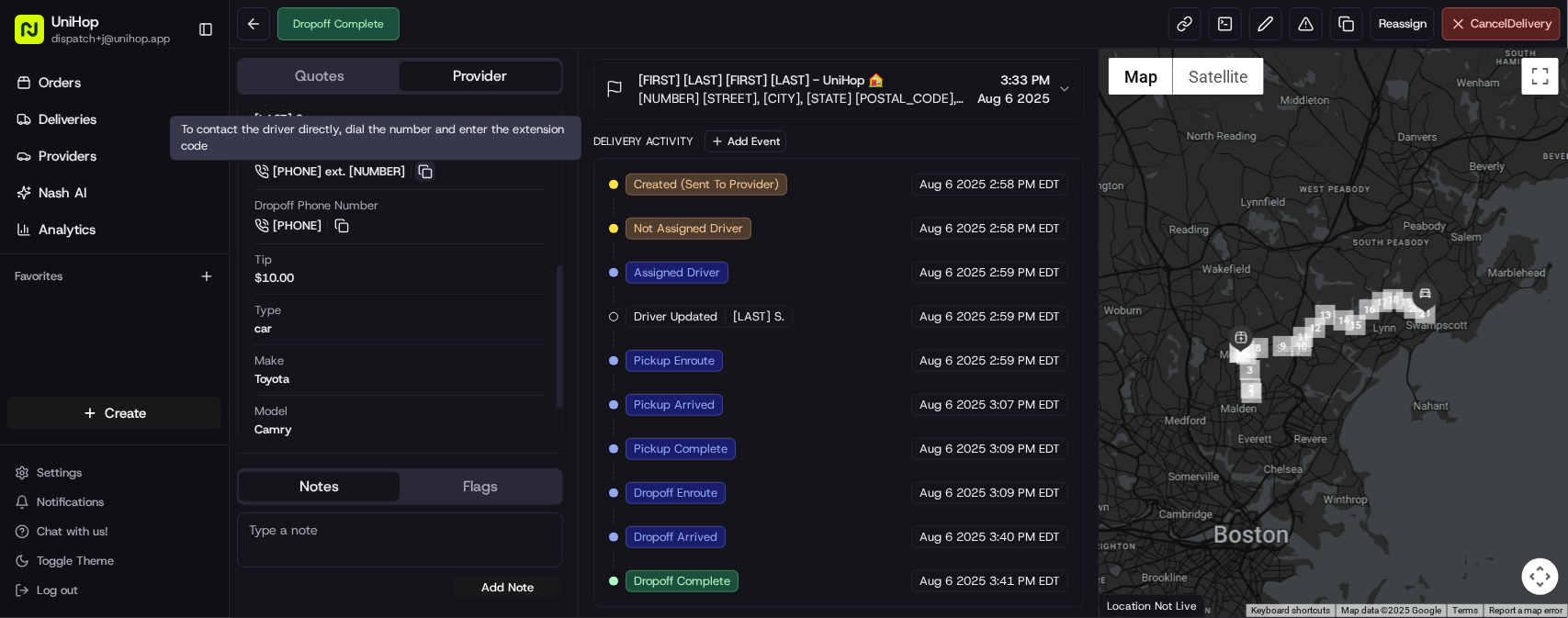 click at bounding box center [425, 172] 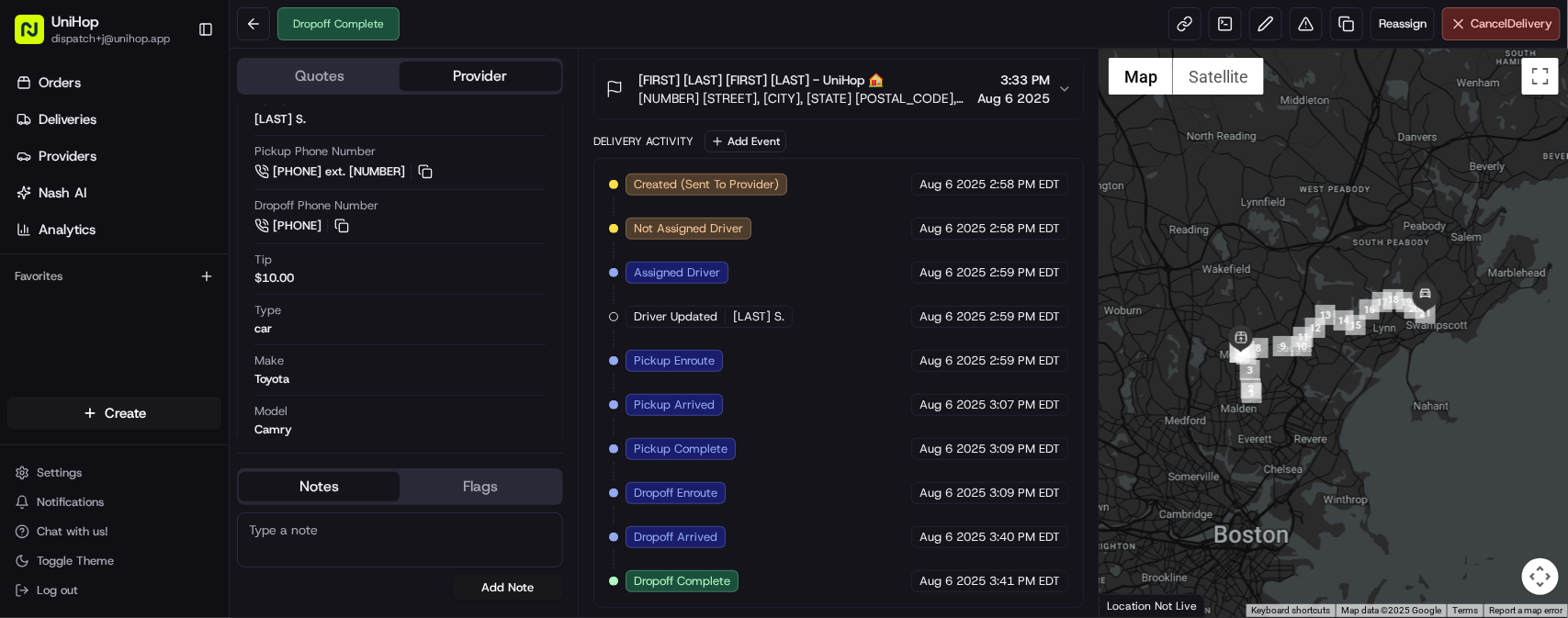 click on "Quotes" at bounding box center (319, 76) 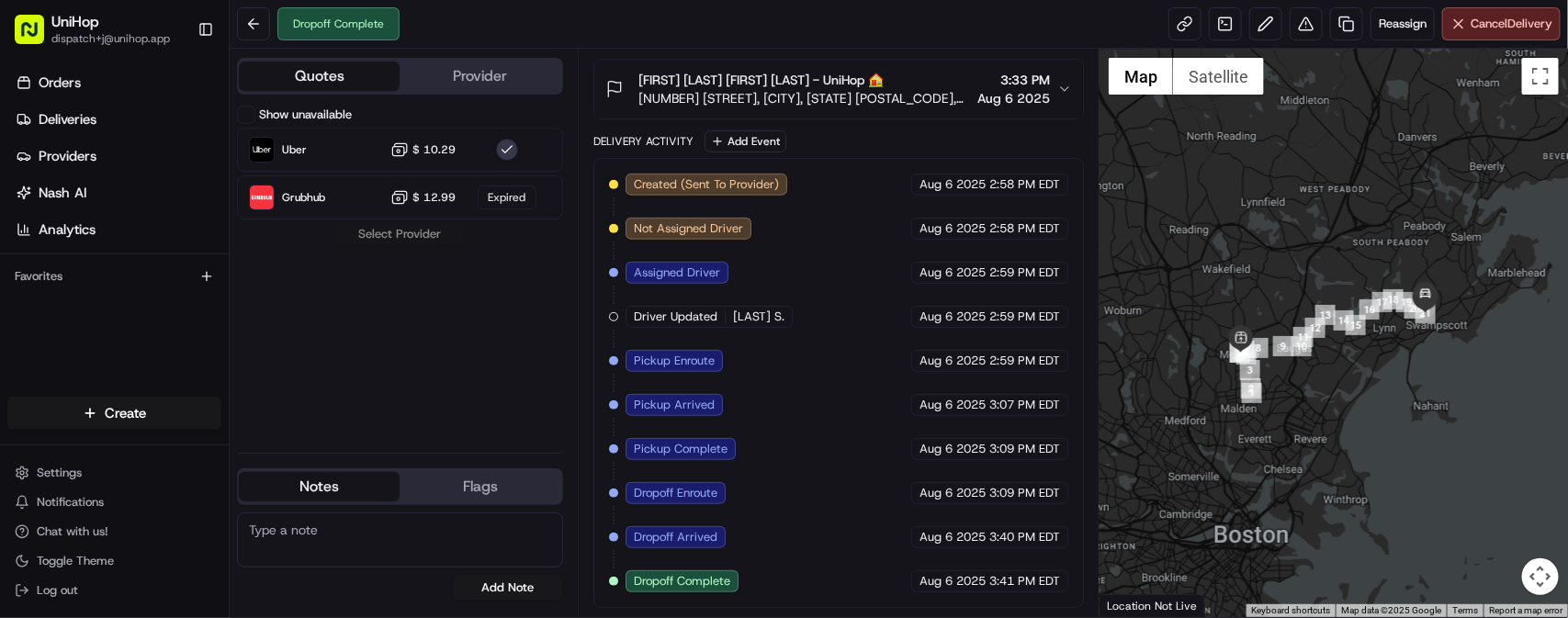 click on "Provider" at bounding box center (479, 76) 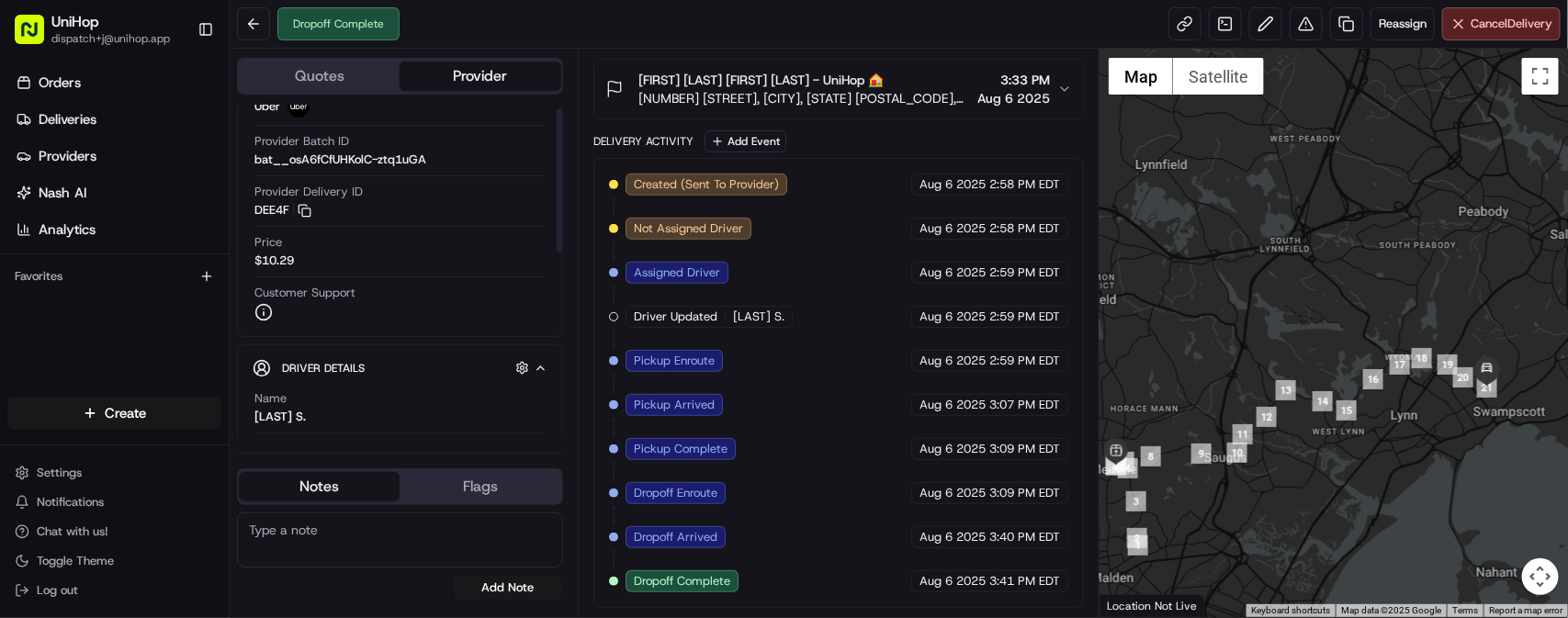 scroll, scrollTop: 234, scrollLeft: 0, axis: vertical 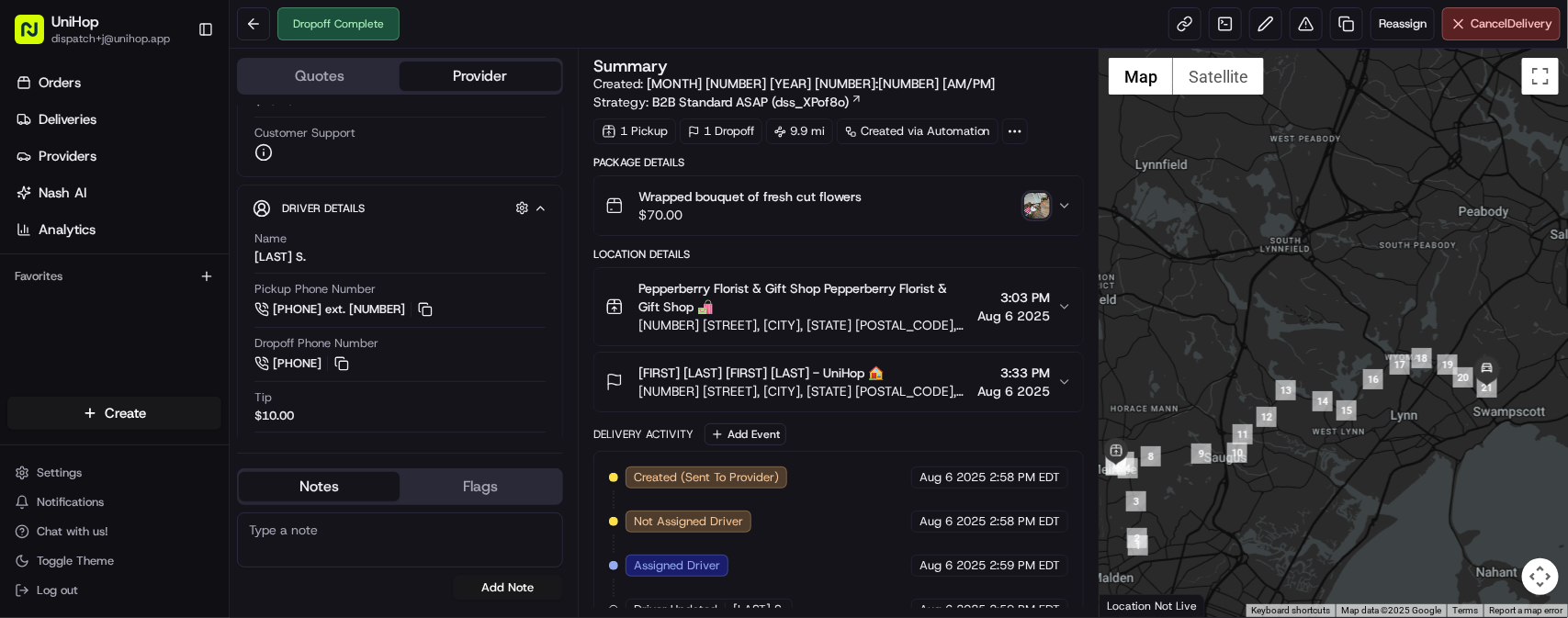 click at bounding box center [1037, 206] 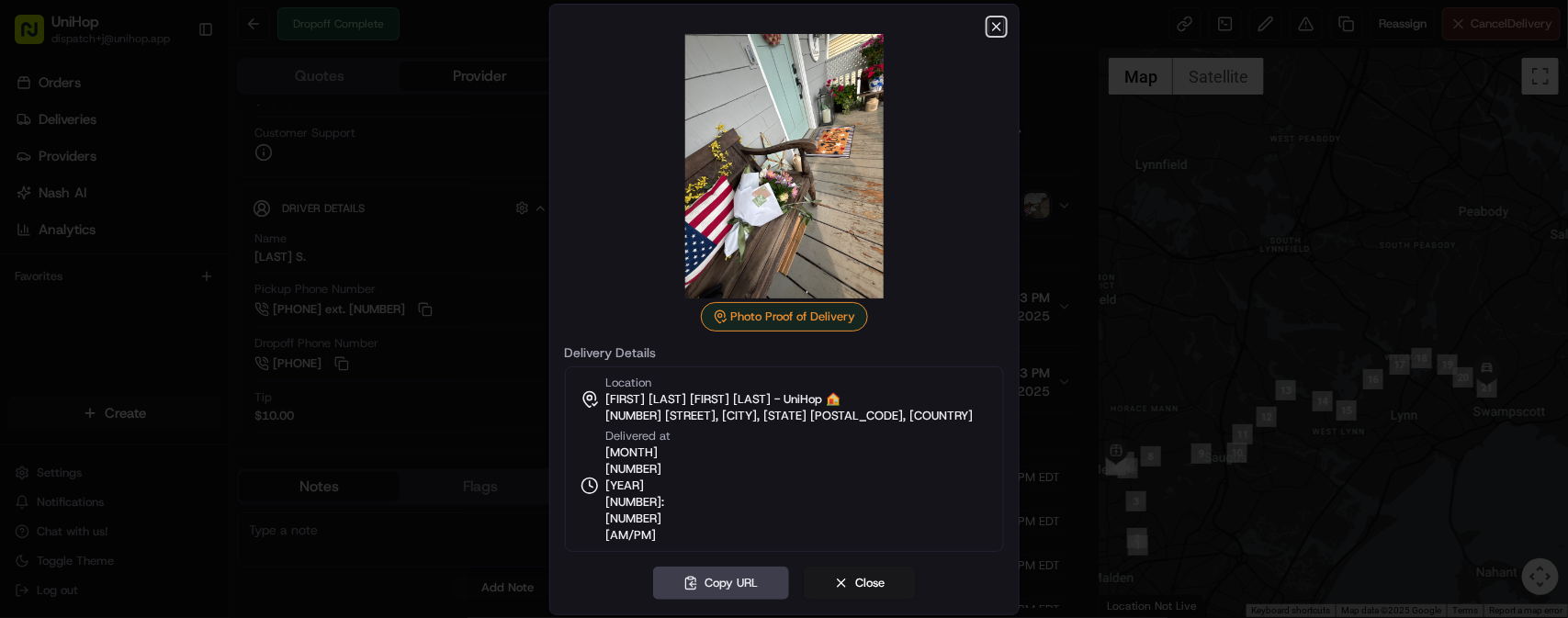 click 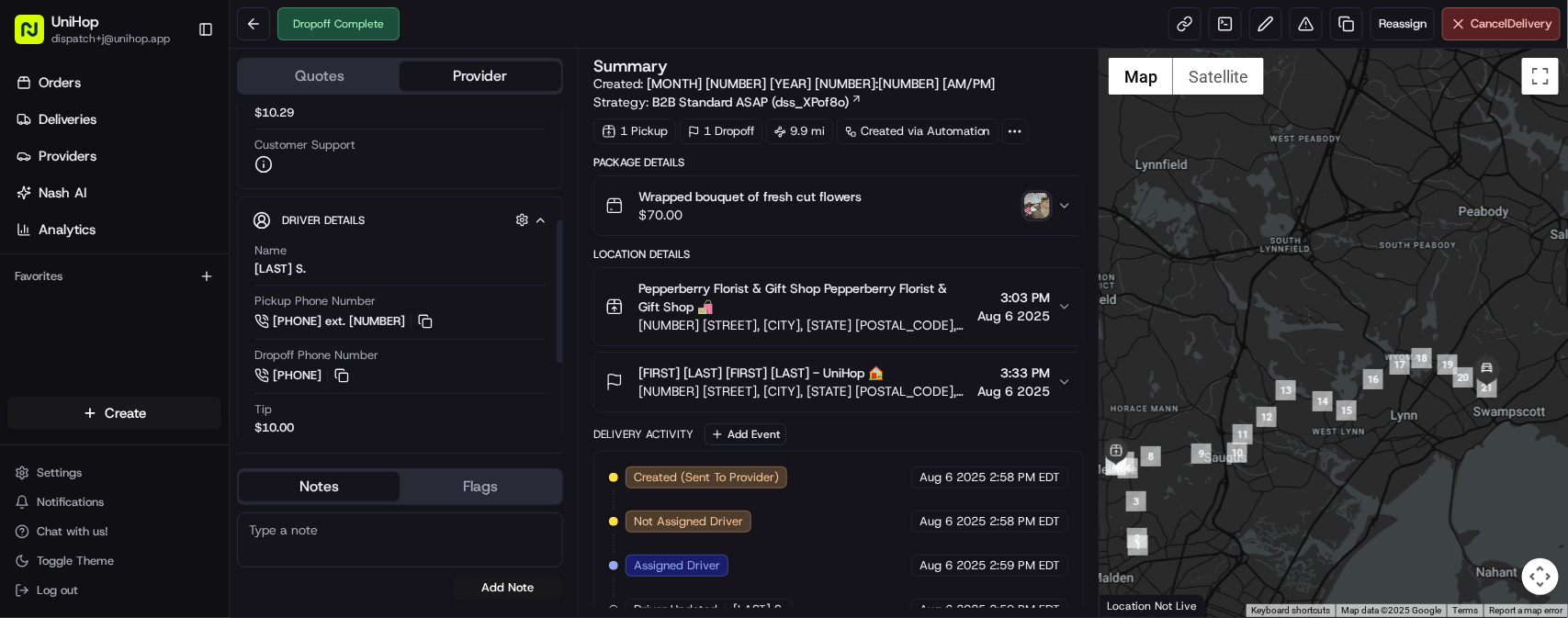 scroll, scrollTop: 220, scrollLeft: 0, axis: vertical 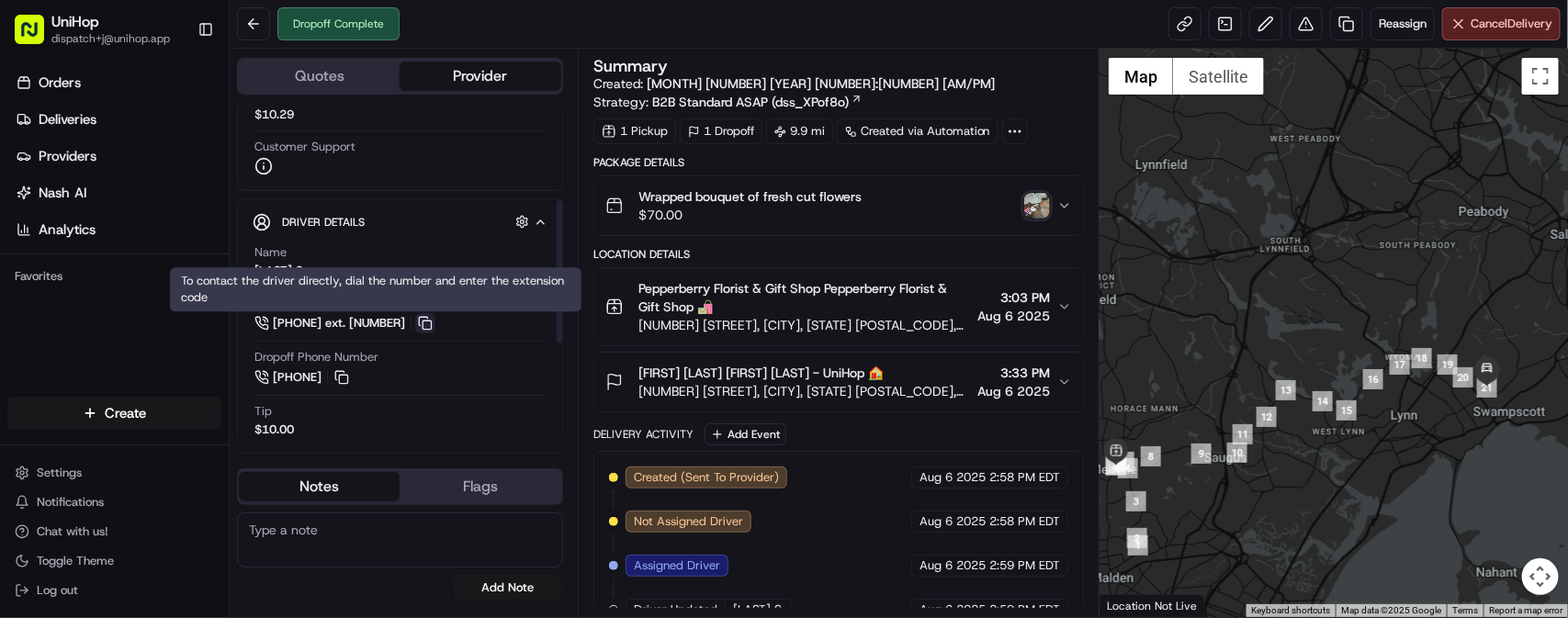 click at bounding box center (425, 323) 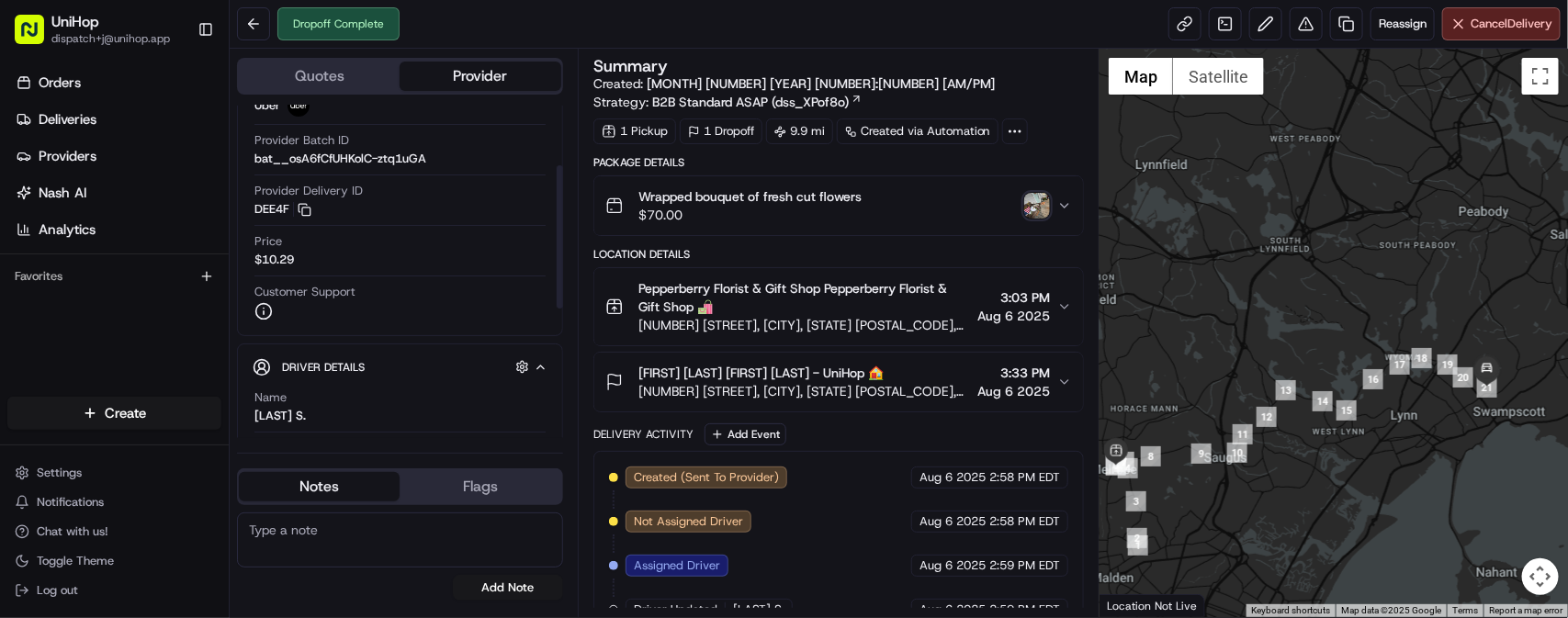 scroll, scrollTop: 56, scrollLeft: 0, axis: vertical 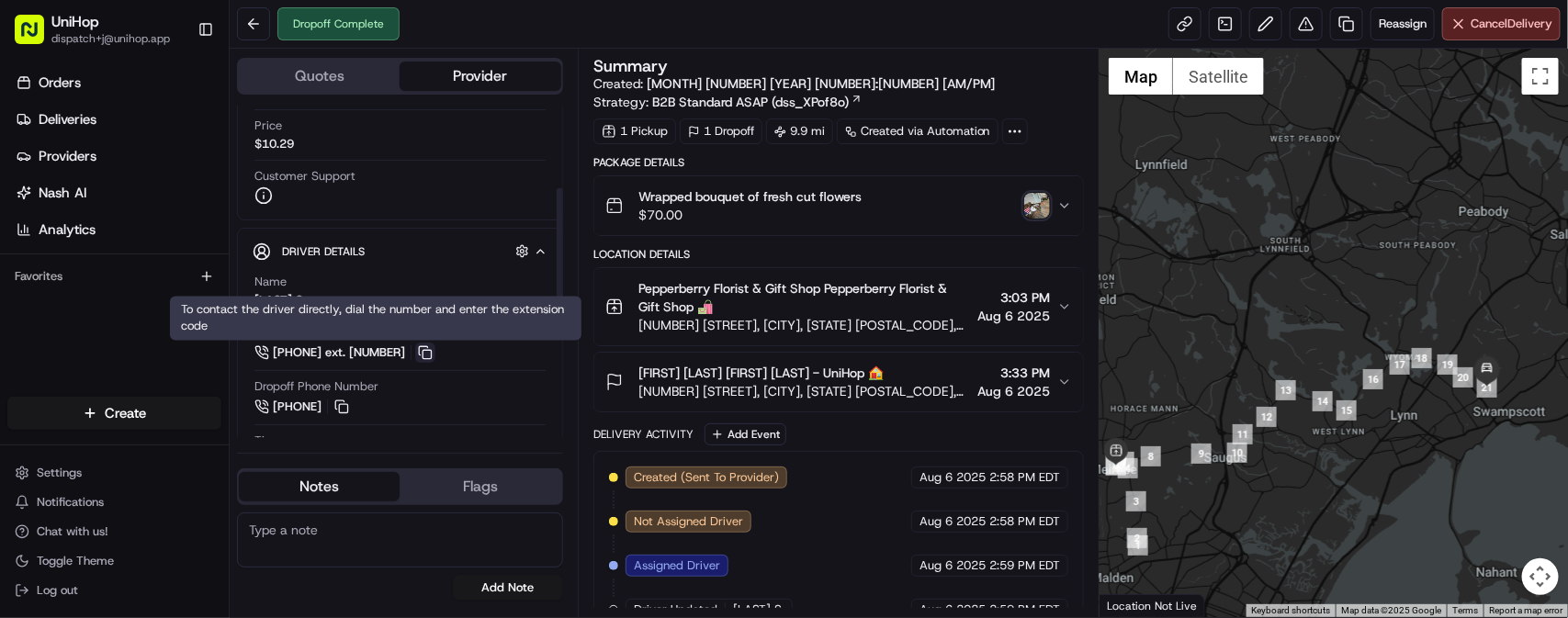 click at bounding box center (425, 353) 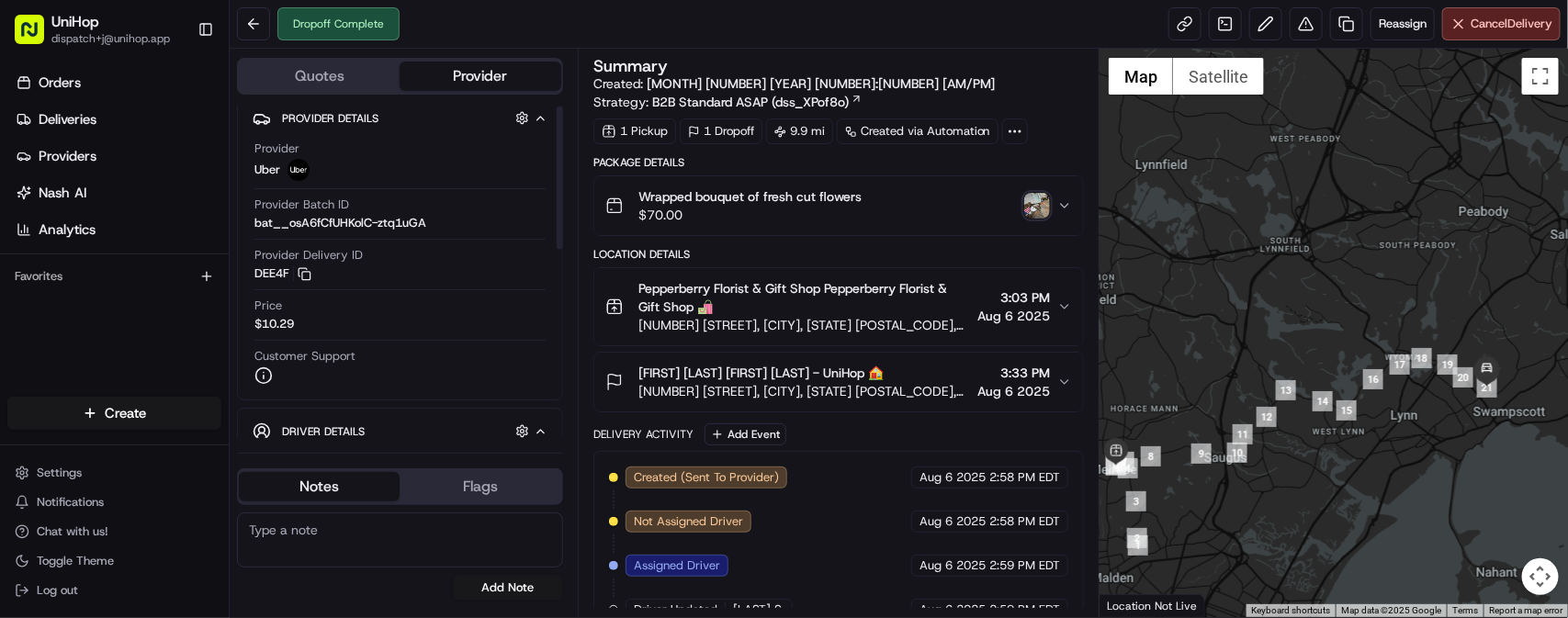 scroll, scrollTop: 1, scrollLeft: 0, axis: vertical 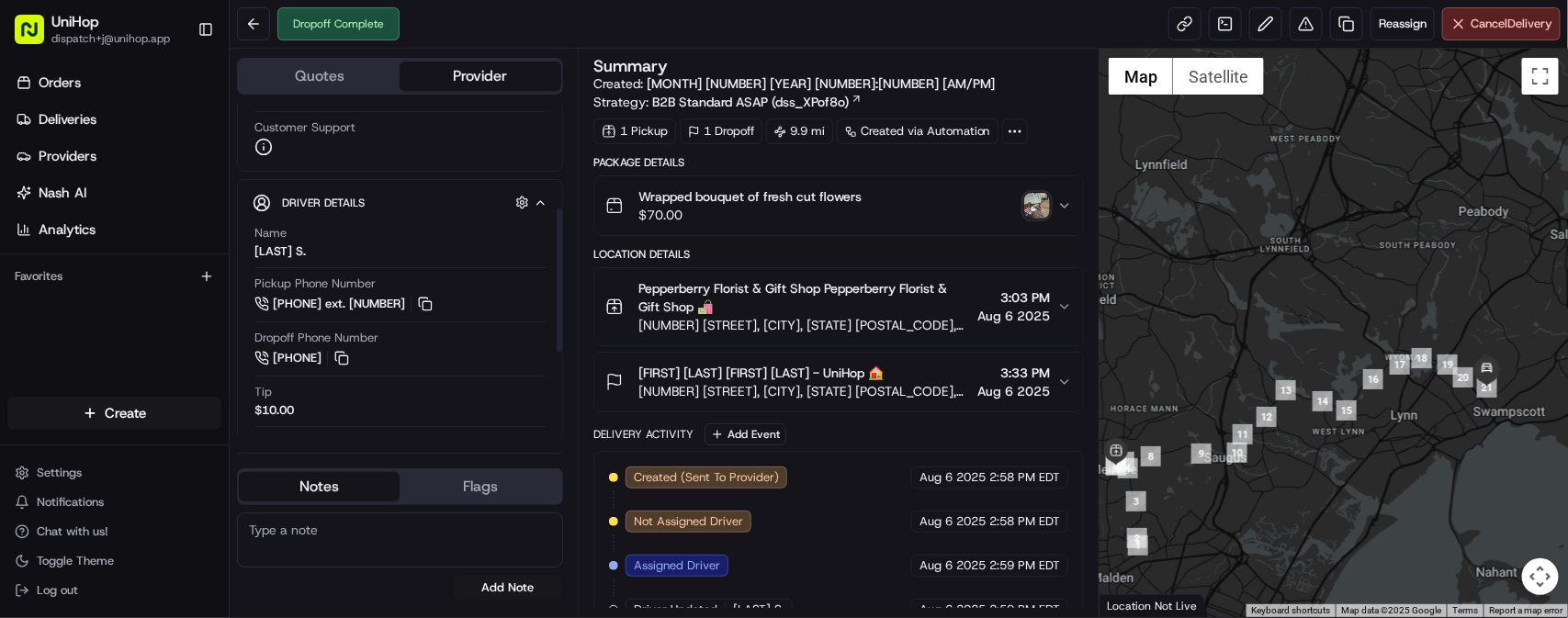 click on "Pepperberry Florist & Gift Shop Pepperberry Florist & Gift Shop 🛍️" at bounding box center [804, 298] 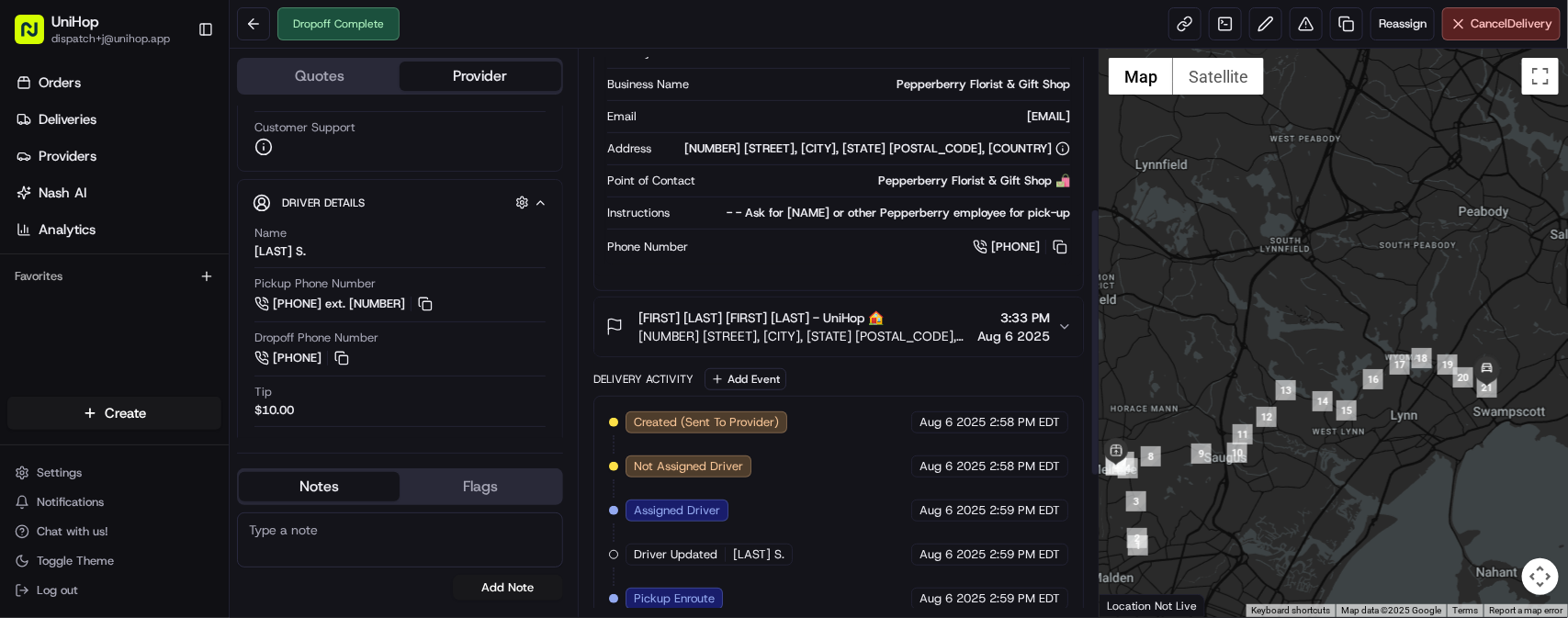 scroll, scrollTop: 415, scrollLeft: 0, axis: vertical 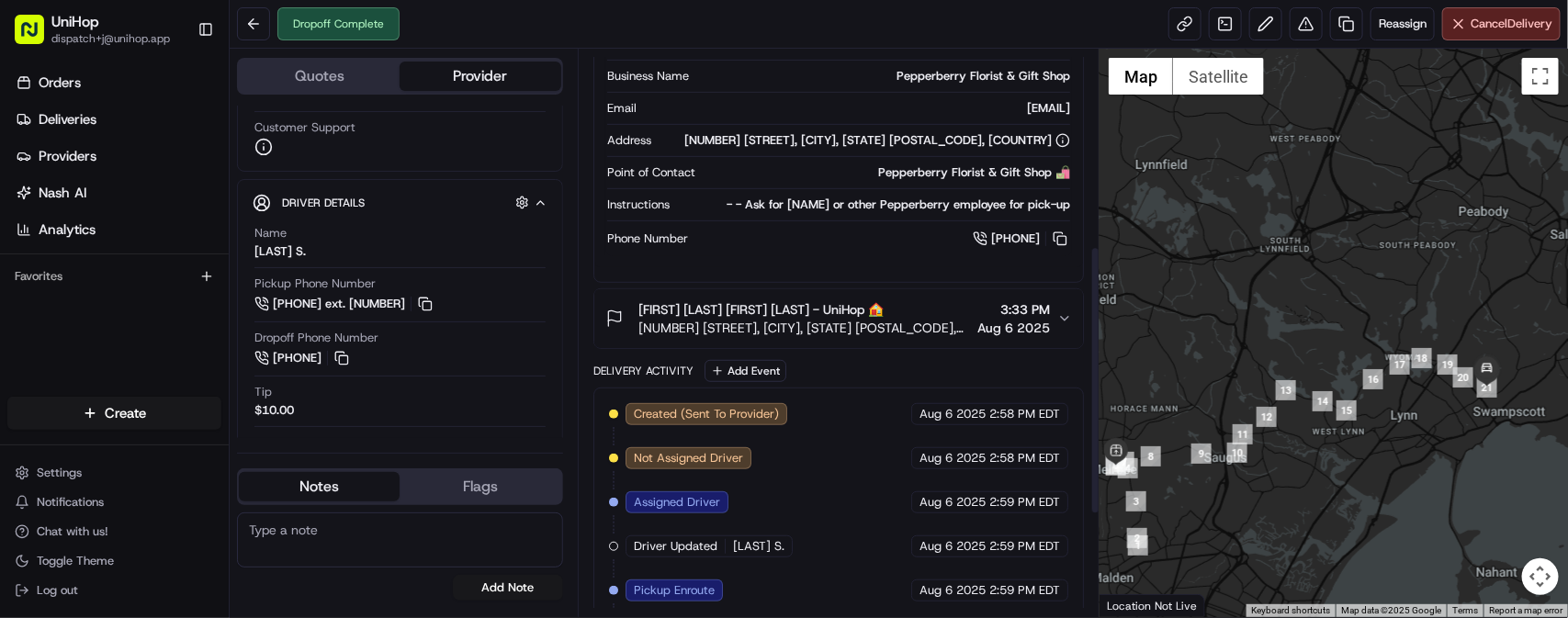 click on "Amy Linger Amy Linger - UniHop 🏠 5 Crescent St, Swampscott, MA 01907, USA 3:33 PM Aug 6 2025" at bounding box center [839, 319] 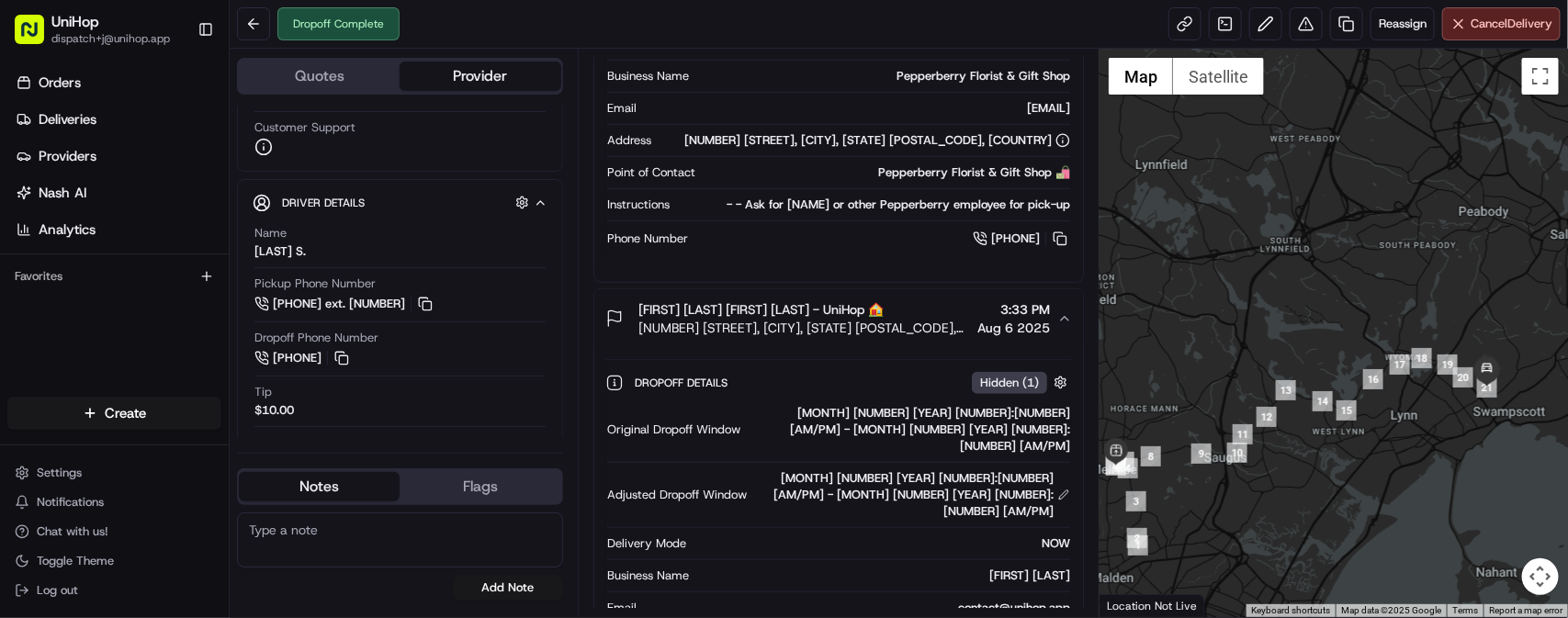 scroll, scrollTop: 635, scrollLeft: 0, axis: vertical 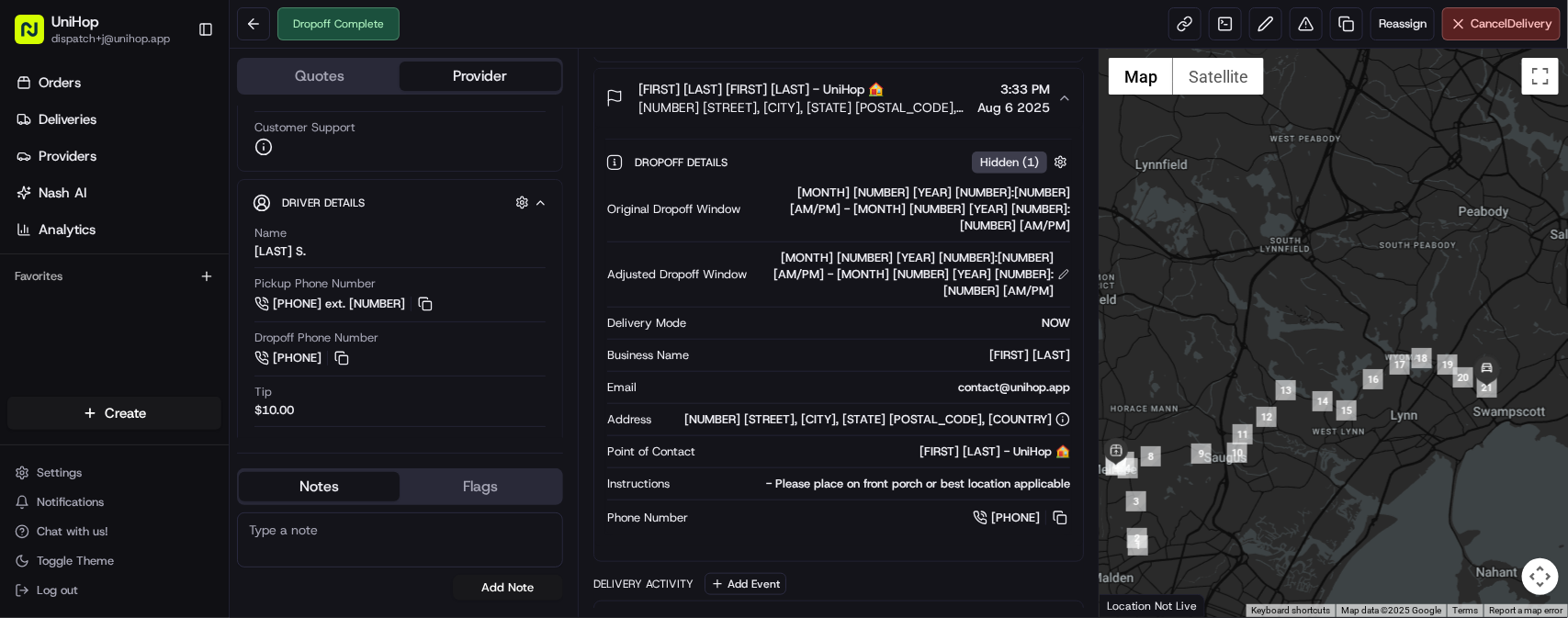 click on "Orders Deliveries Providers Nash AI Analytics Favorites" at bounding box center [114, 235] 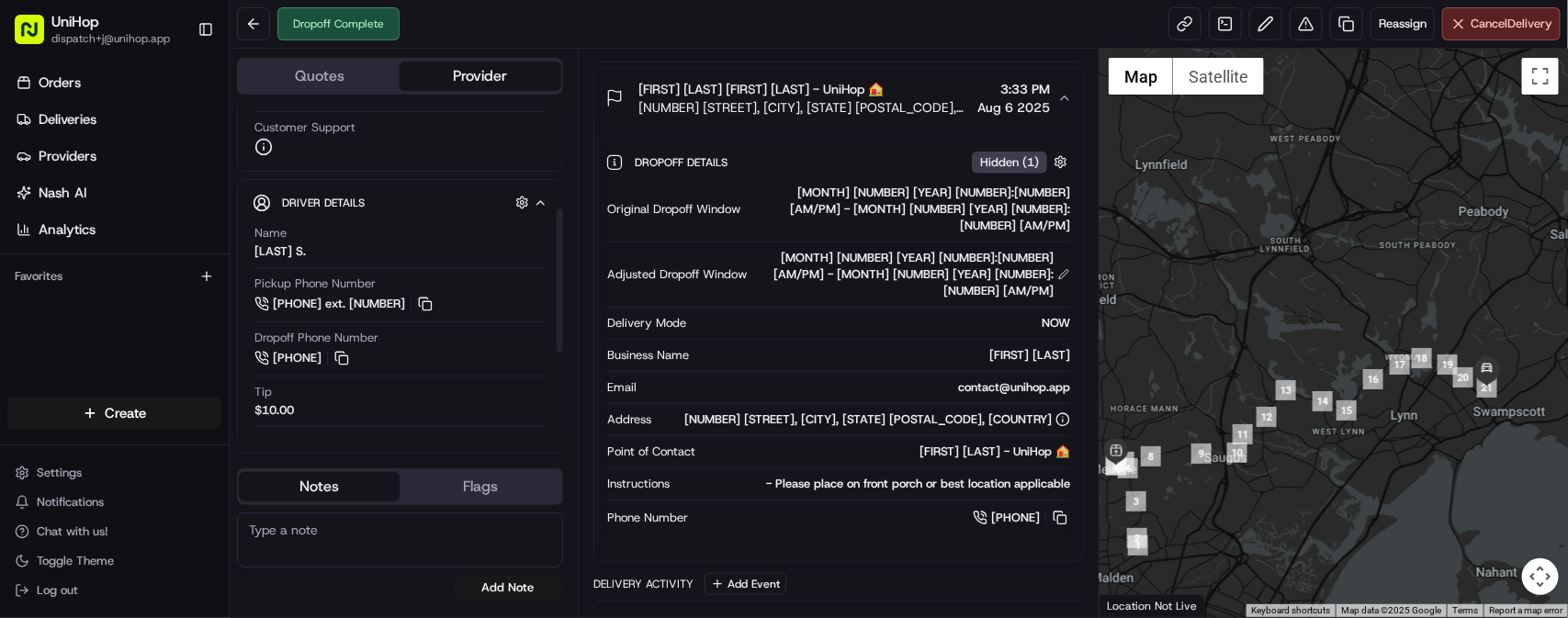 click on "Orders Deliveries Providers Nash AI Analytics Favorites" at bounding box center (114, 235) 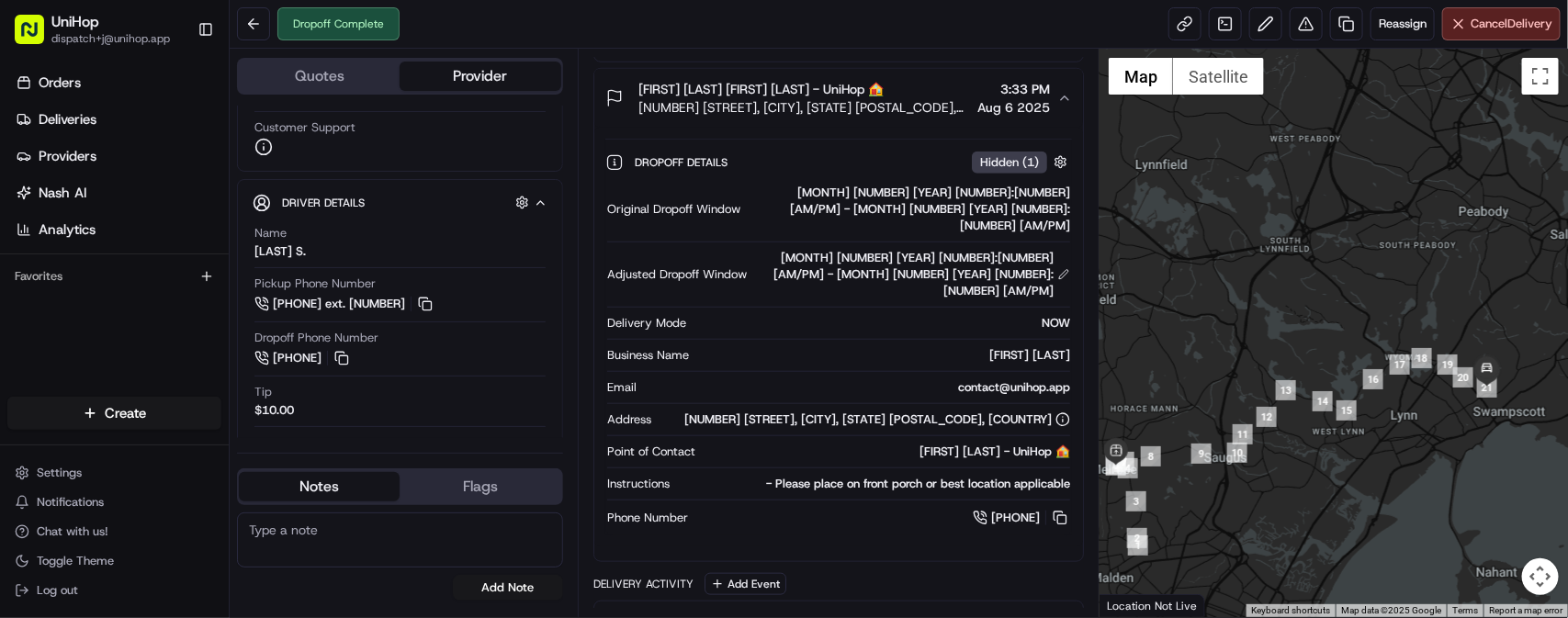click on "Orders Deliveries Providers Nash AI Analytics Favorites" at bounding box center [114, 235] 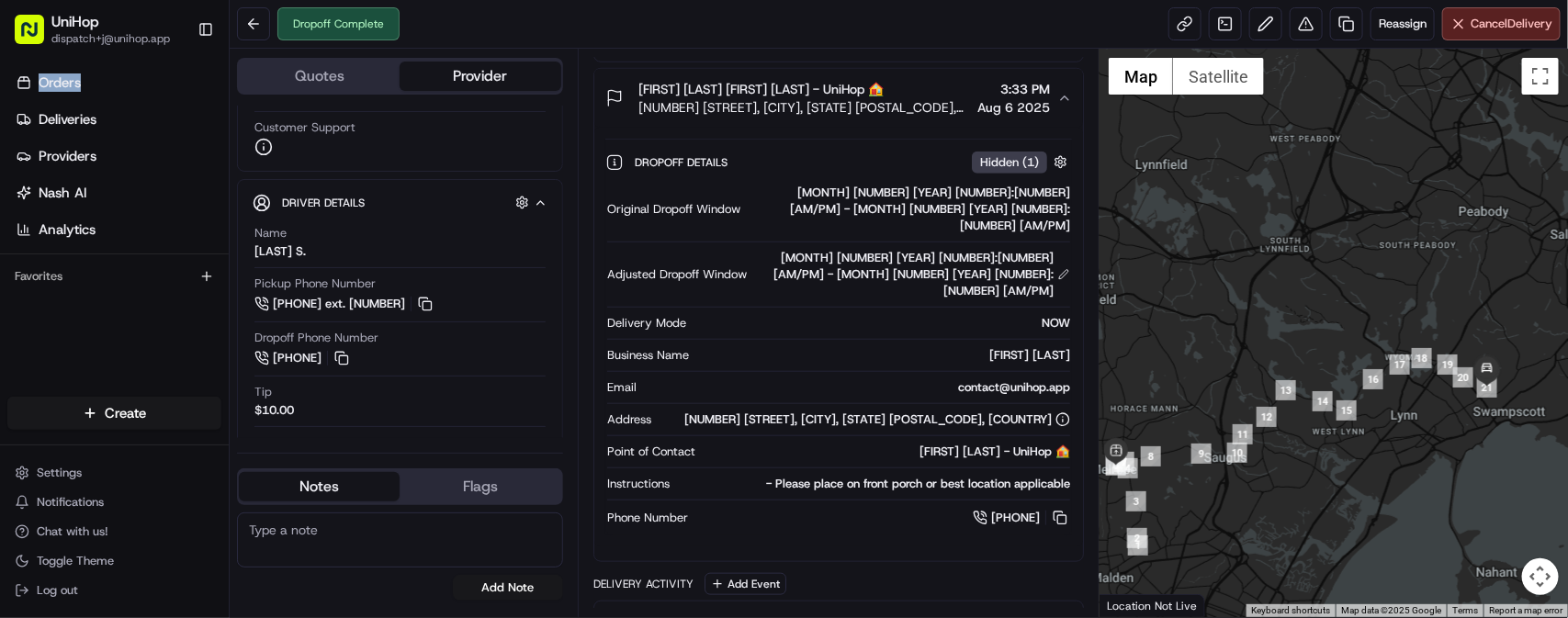 click on "Orders Deliveries Providers Nash AI Analytics Favorites" at bounding box center (114, 235) 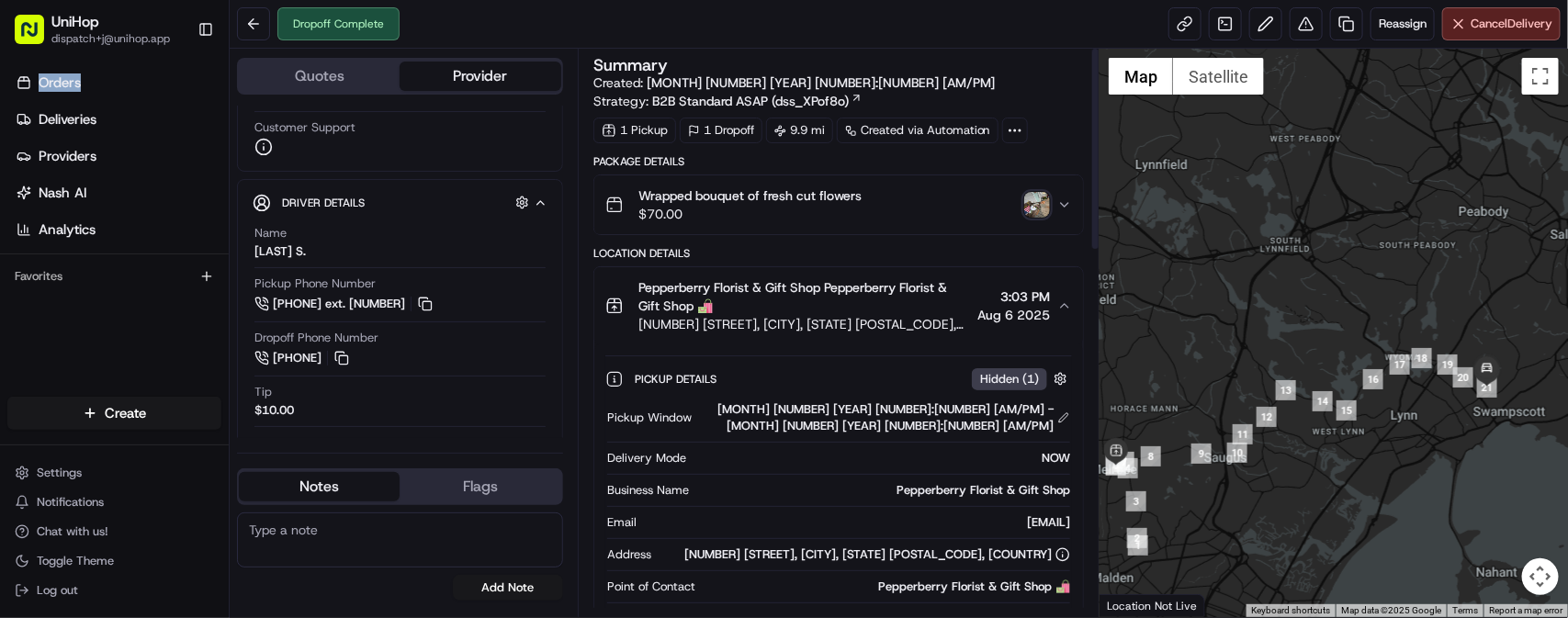 scroll, scrollTop: 0, scrollLeft: 0, axis: both 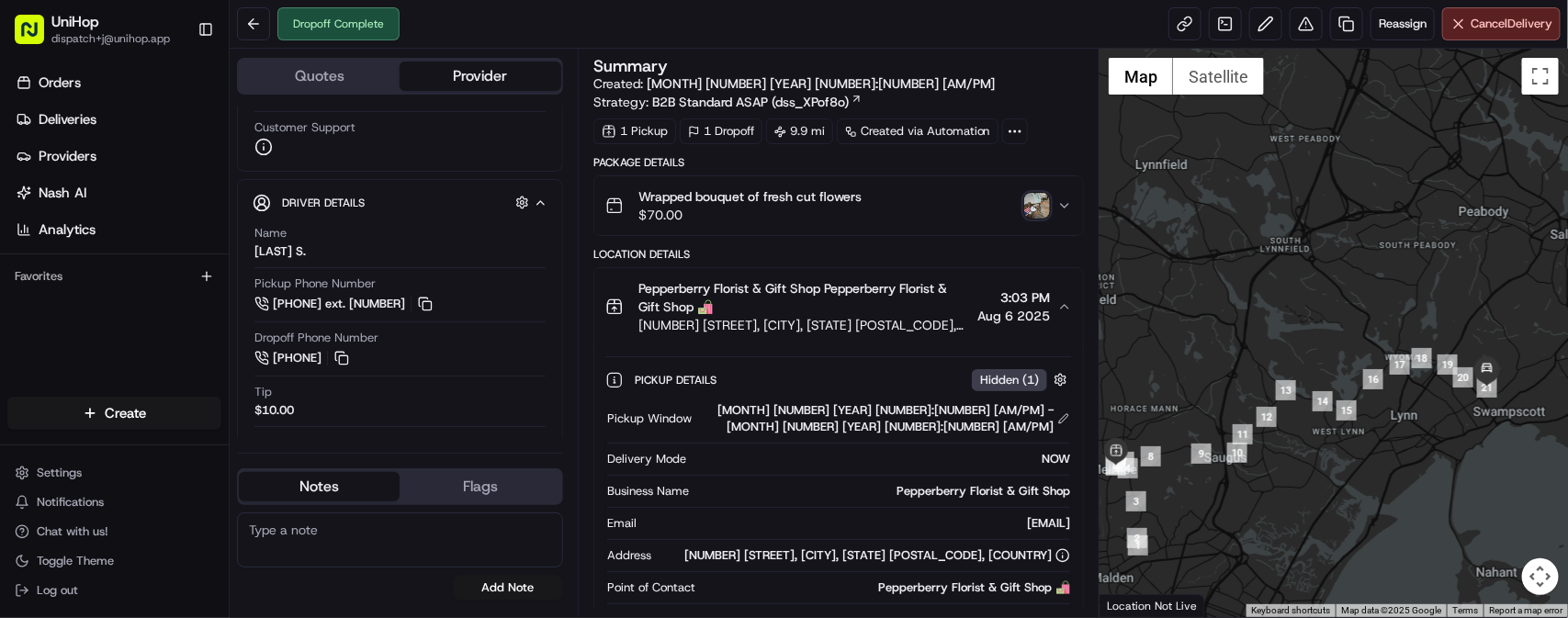 click on "Favorites" at bounding box center (114, 276) 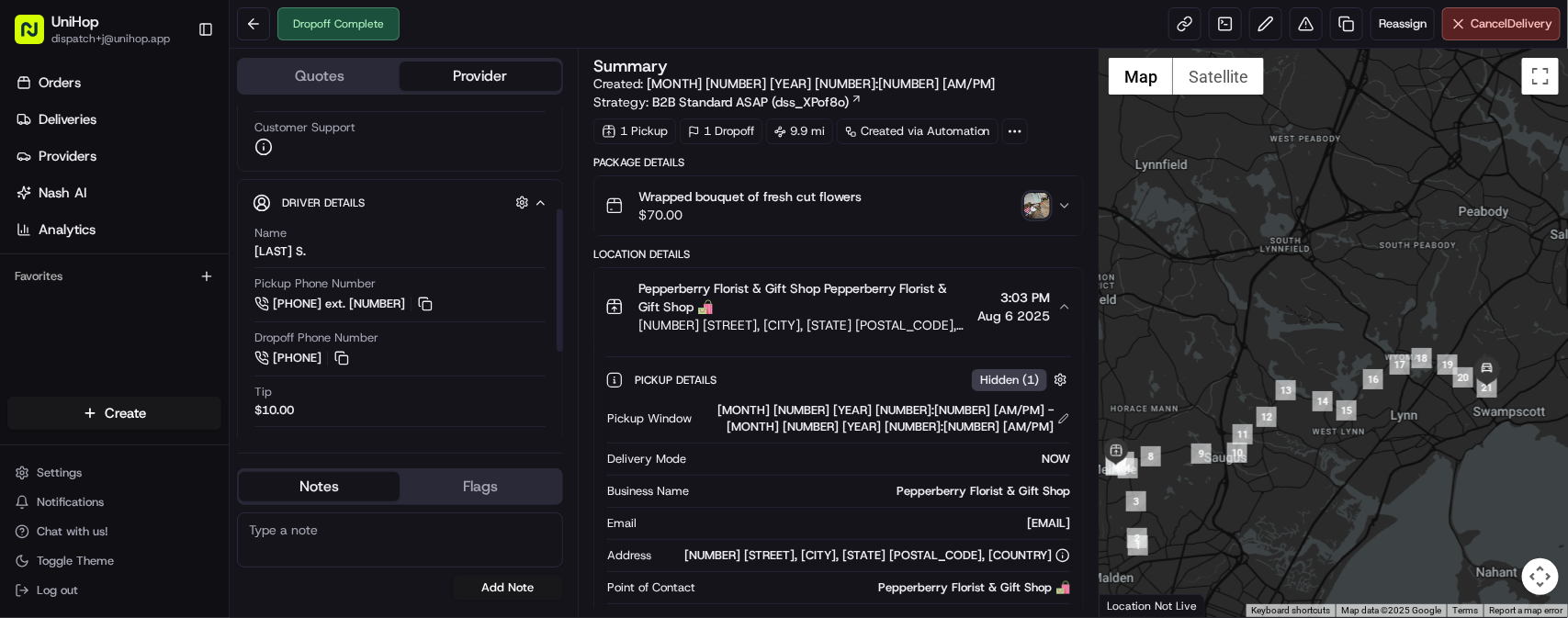 click on "Orders Deliveries Providers Nash AI Analytics Favorites" at bounding box center [114, 235] 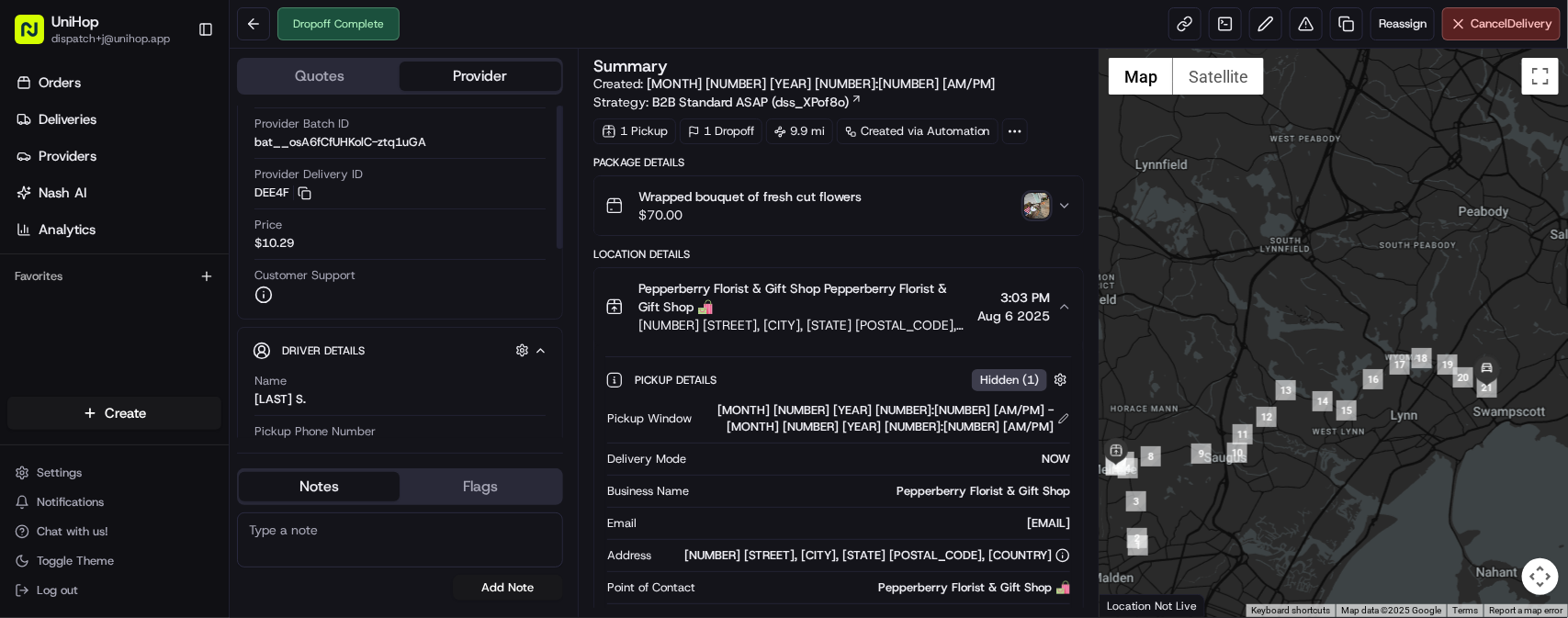 scroll, scrollTop: 0, scrollLeft: 0, axis: both 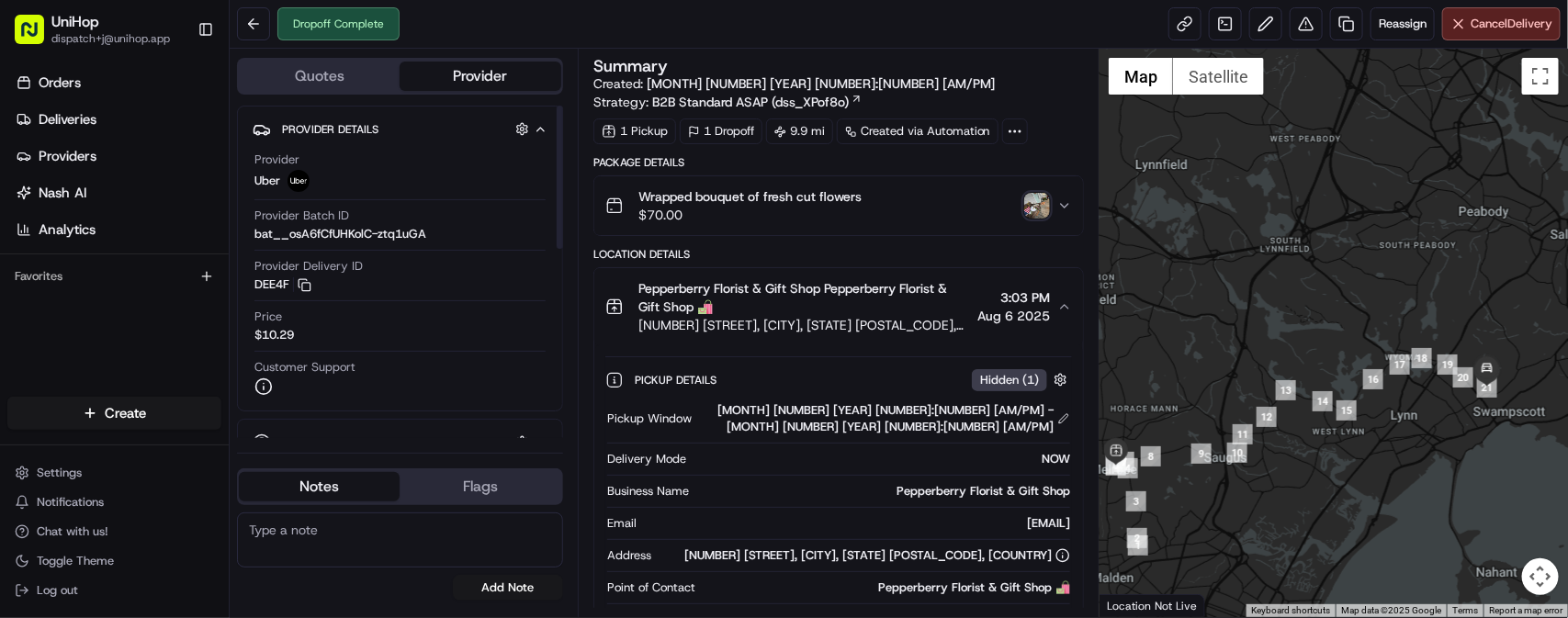 click at bounding box center [1037, 206] 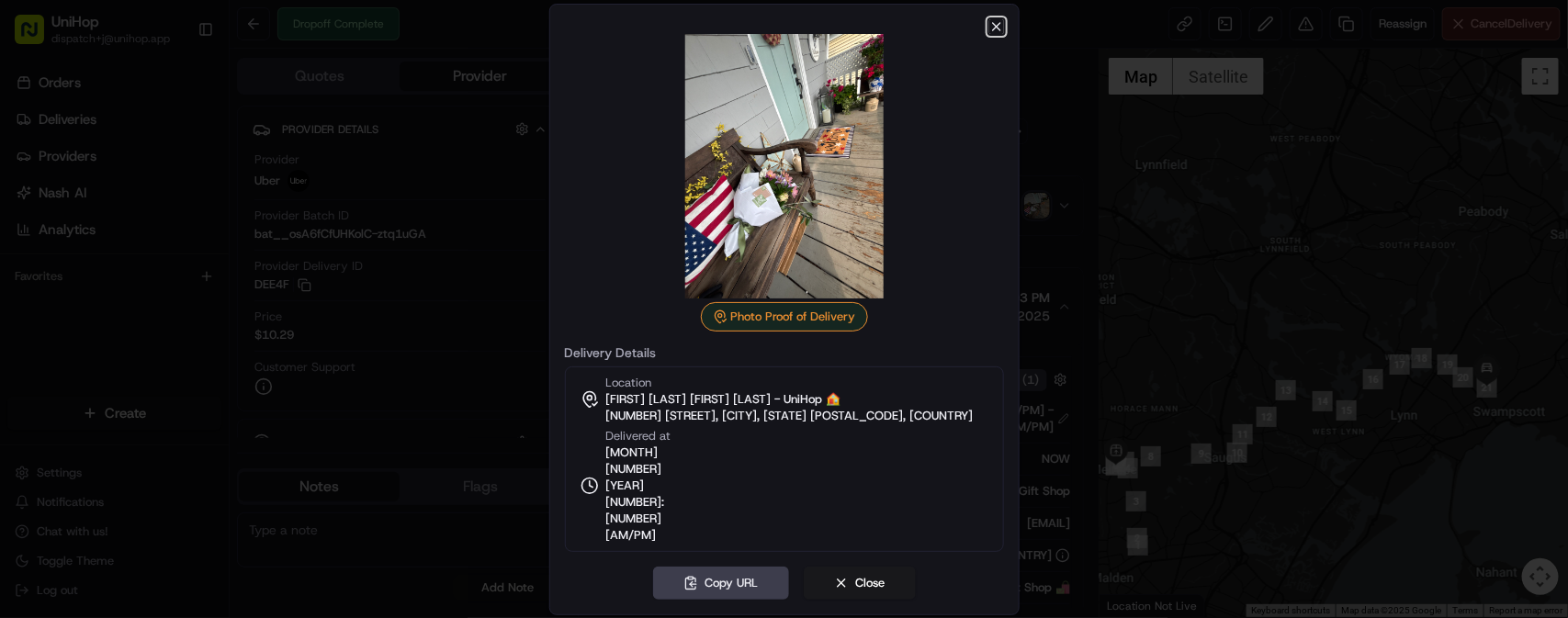 click 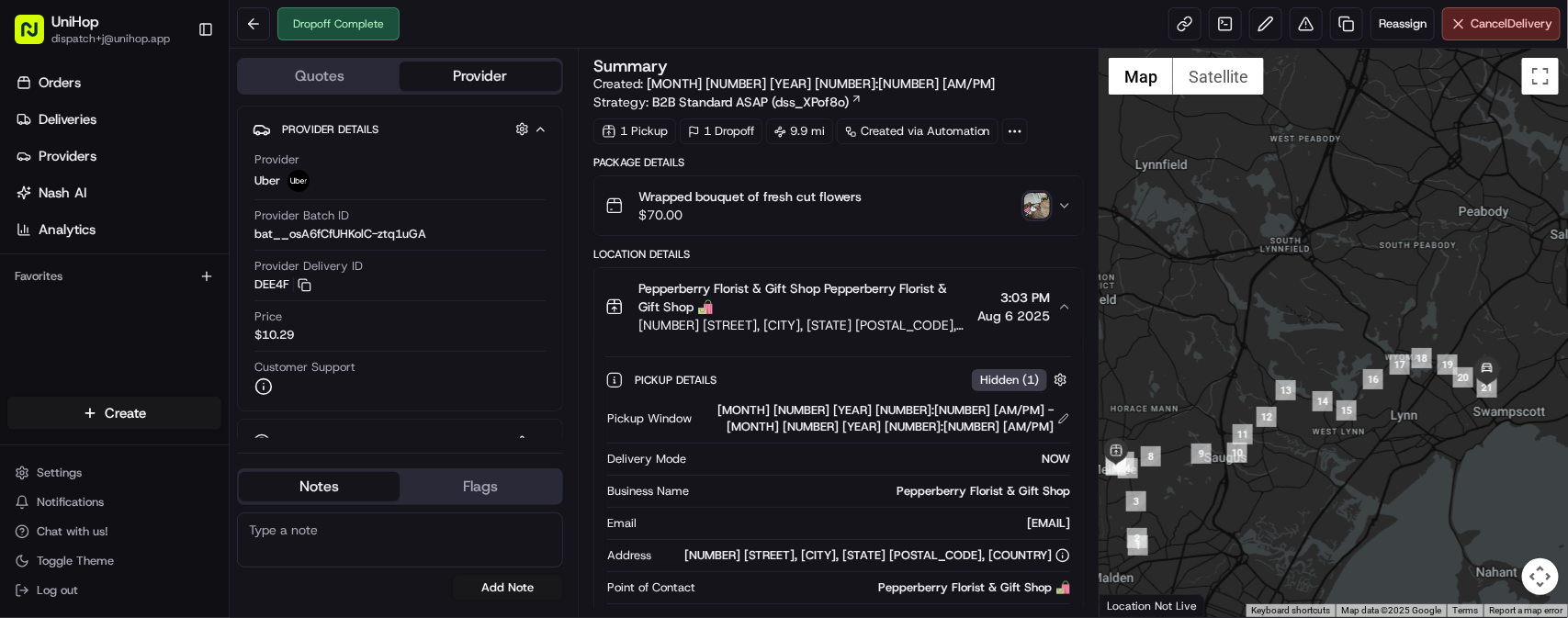 click at bounding box center [1037, 206] 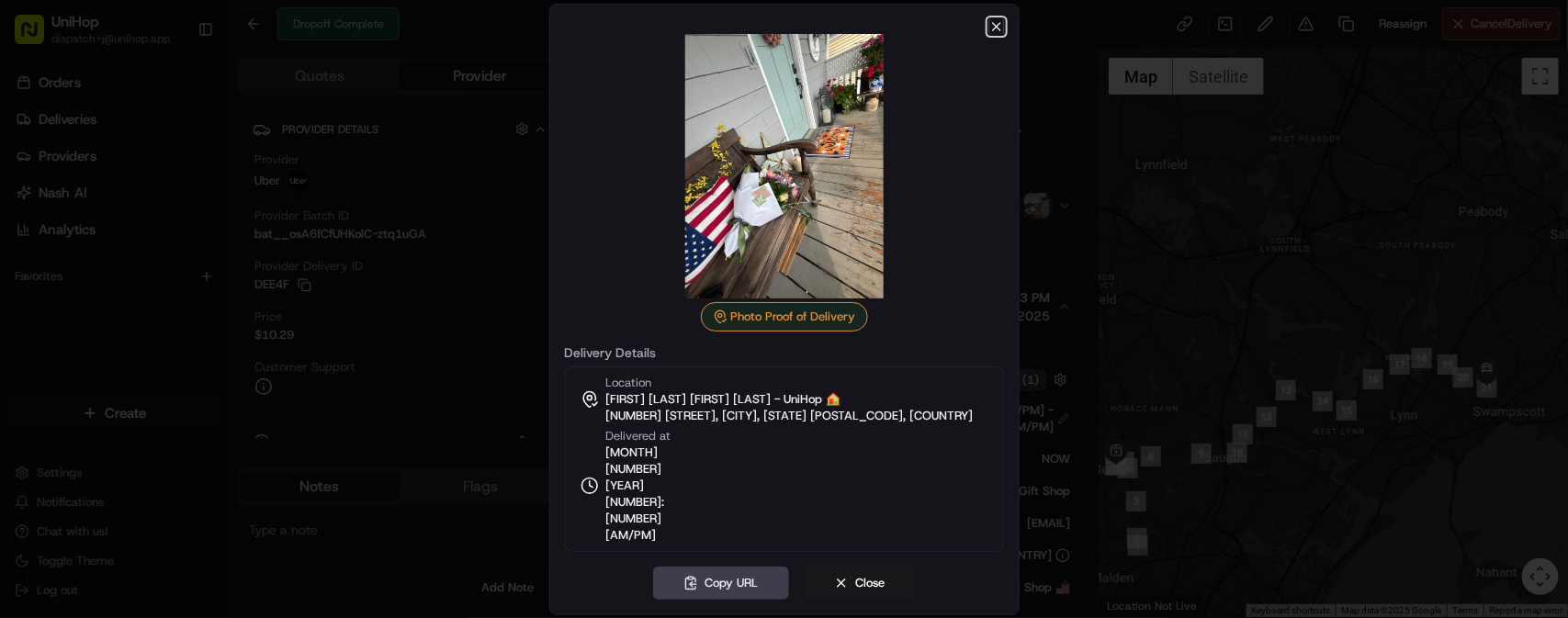 click 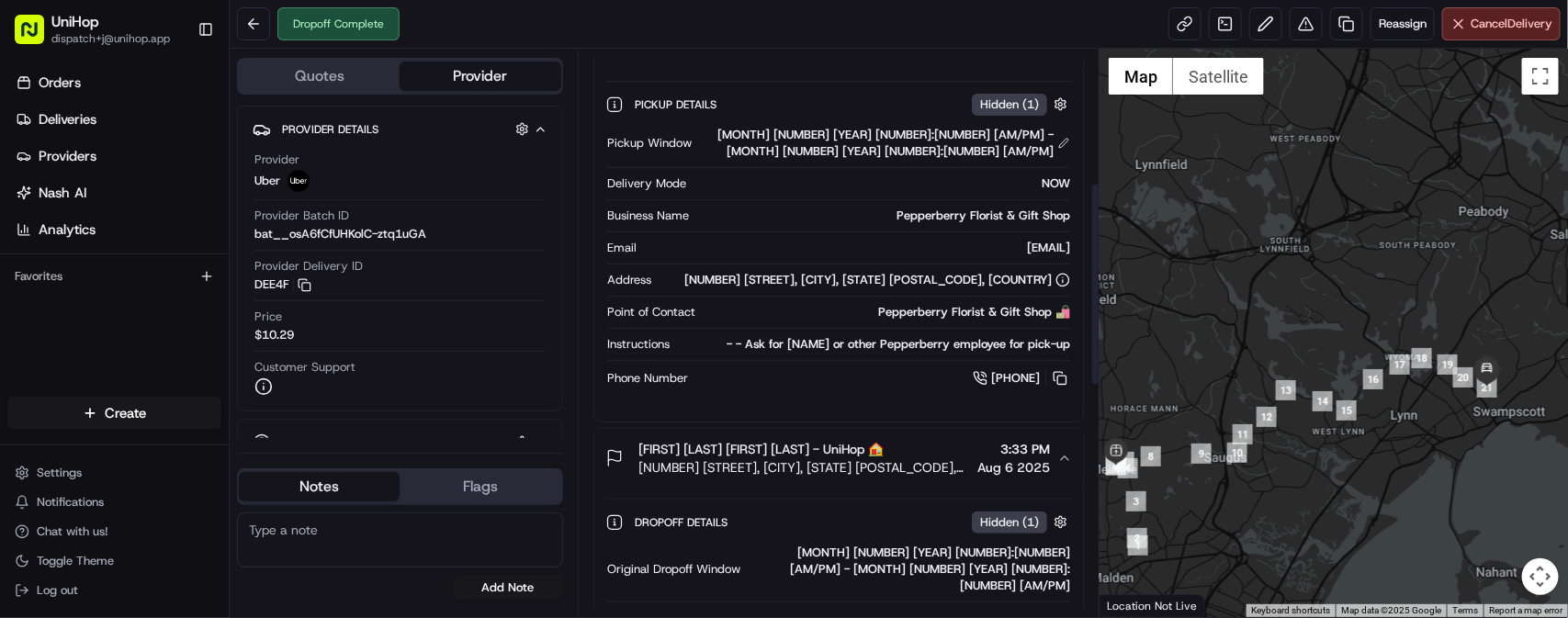 scroll, scrollTop: 384, scrollLeft: 0, axis: vertical 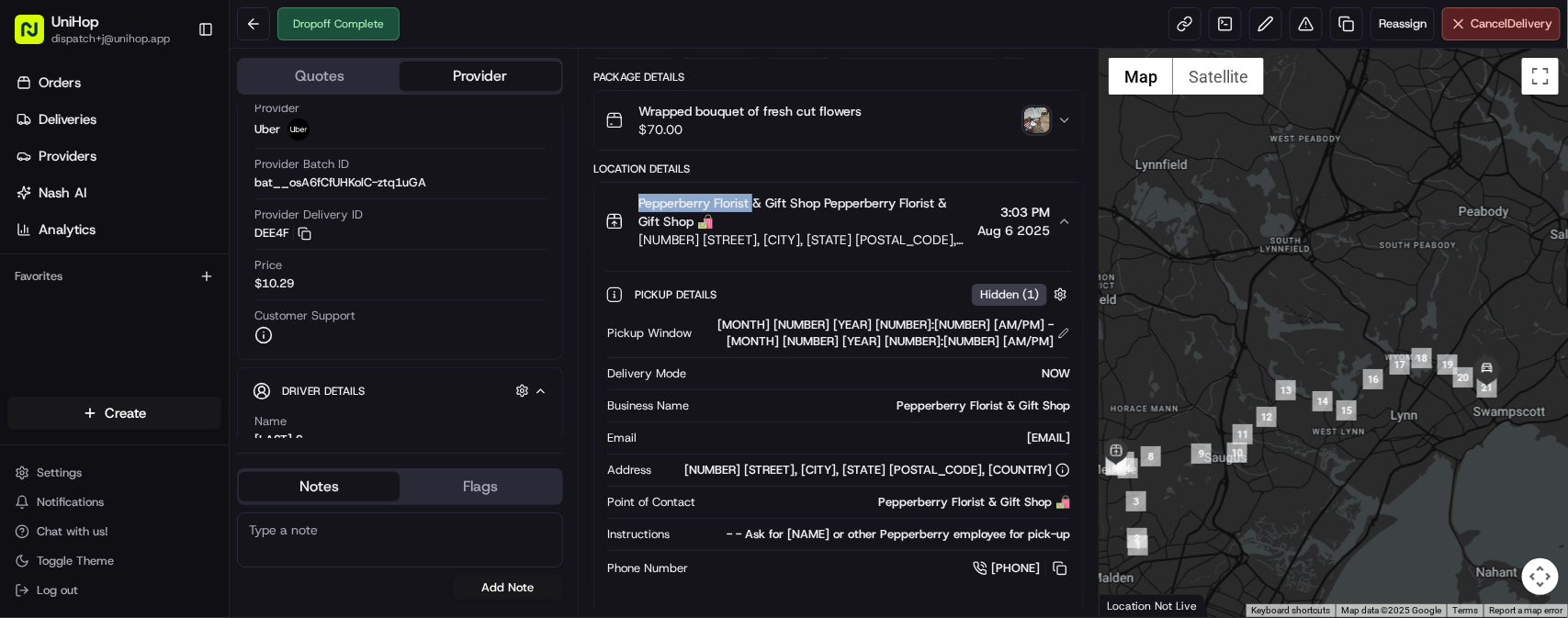 drag, startPoint x: 639, startPoint y: 206, endPoint x: 756, endPoint y: 207, distance: 117.00427 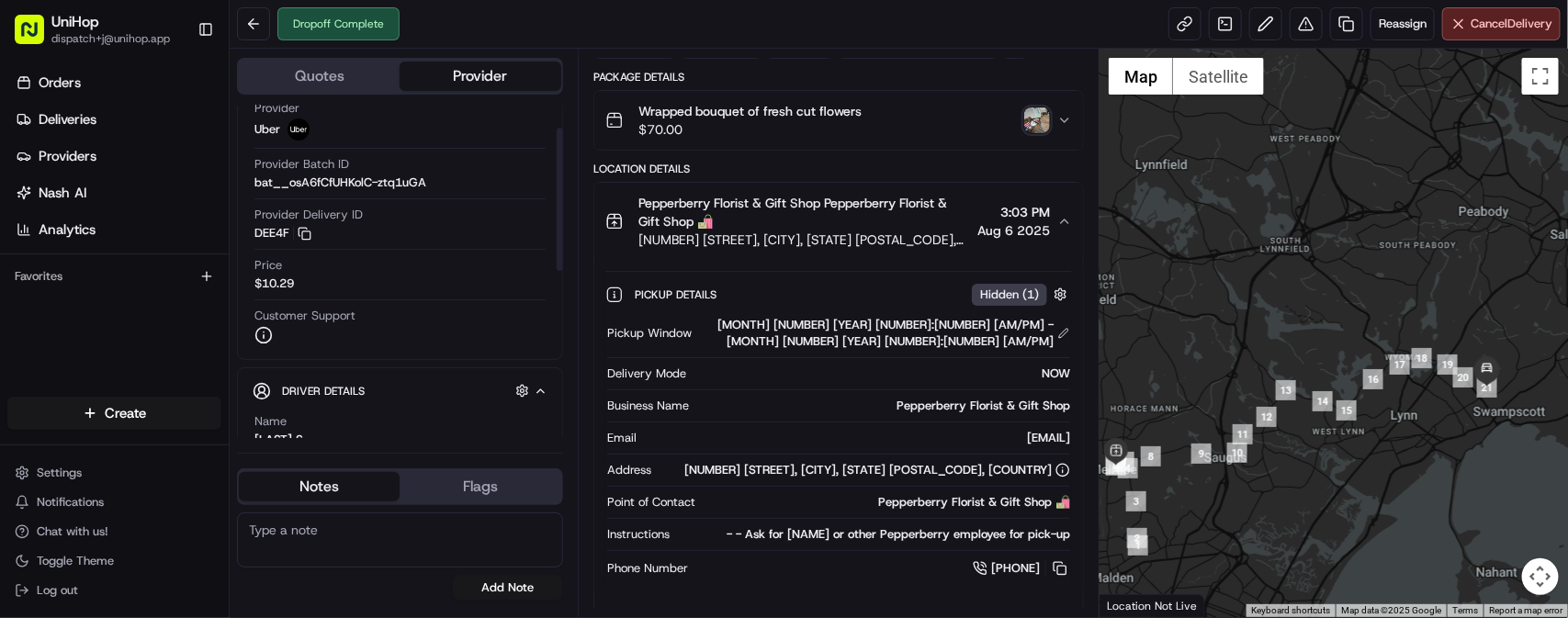 click on "Orders Deliveries Providers Nash AI Analytics Favorites" at bounding box center [114, 235] 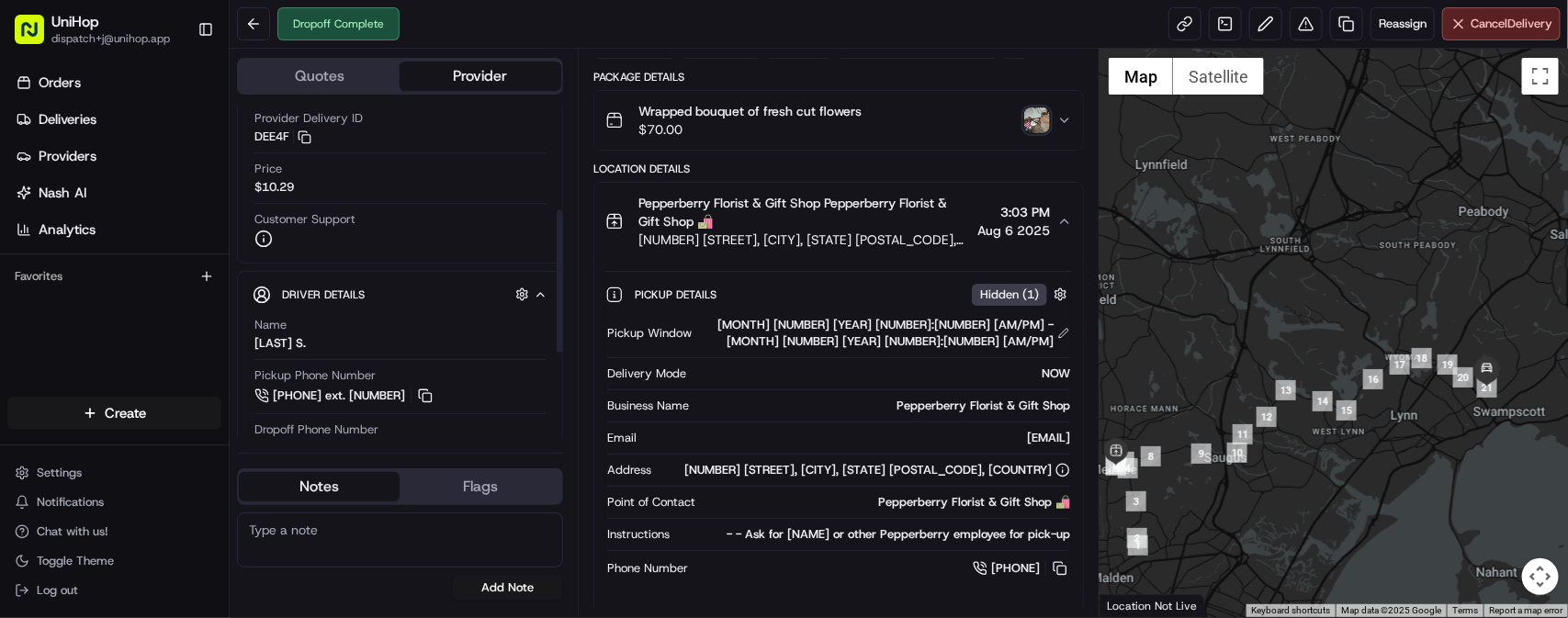 scroll, scrollTop: 253, scrollLeft: 0, axis: vertical 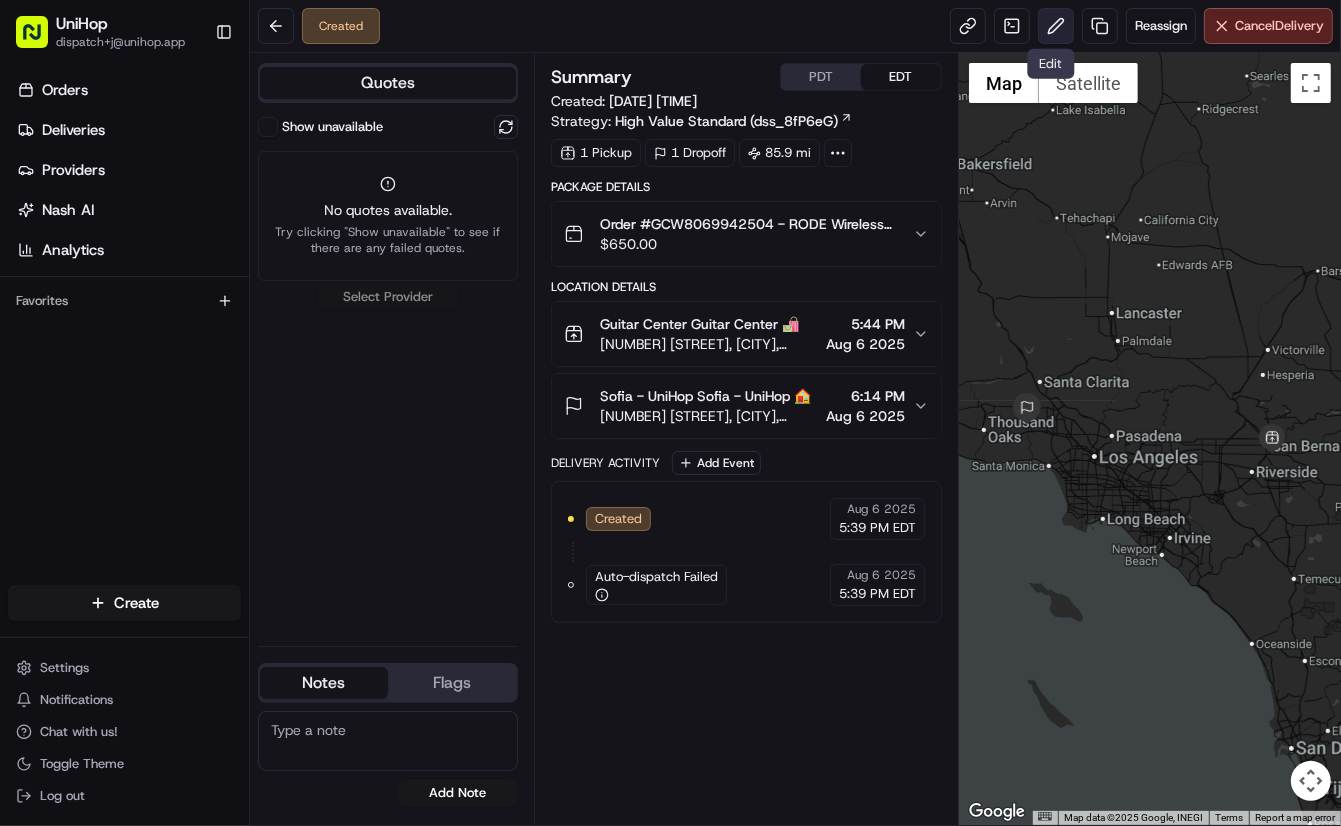 click at bounding box center [1056, 26] 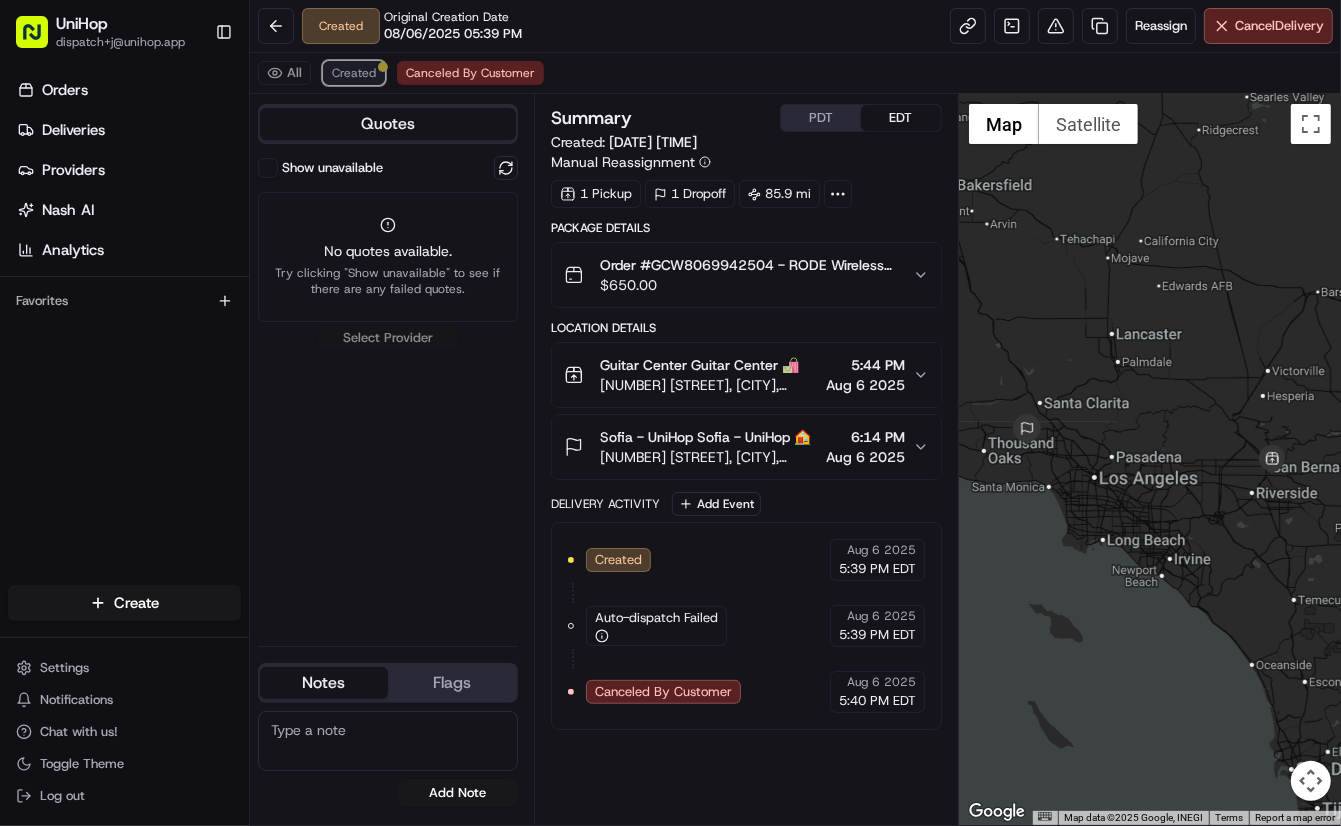 click on "Created" at bounding box center (354, 73) 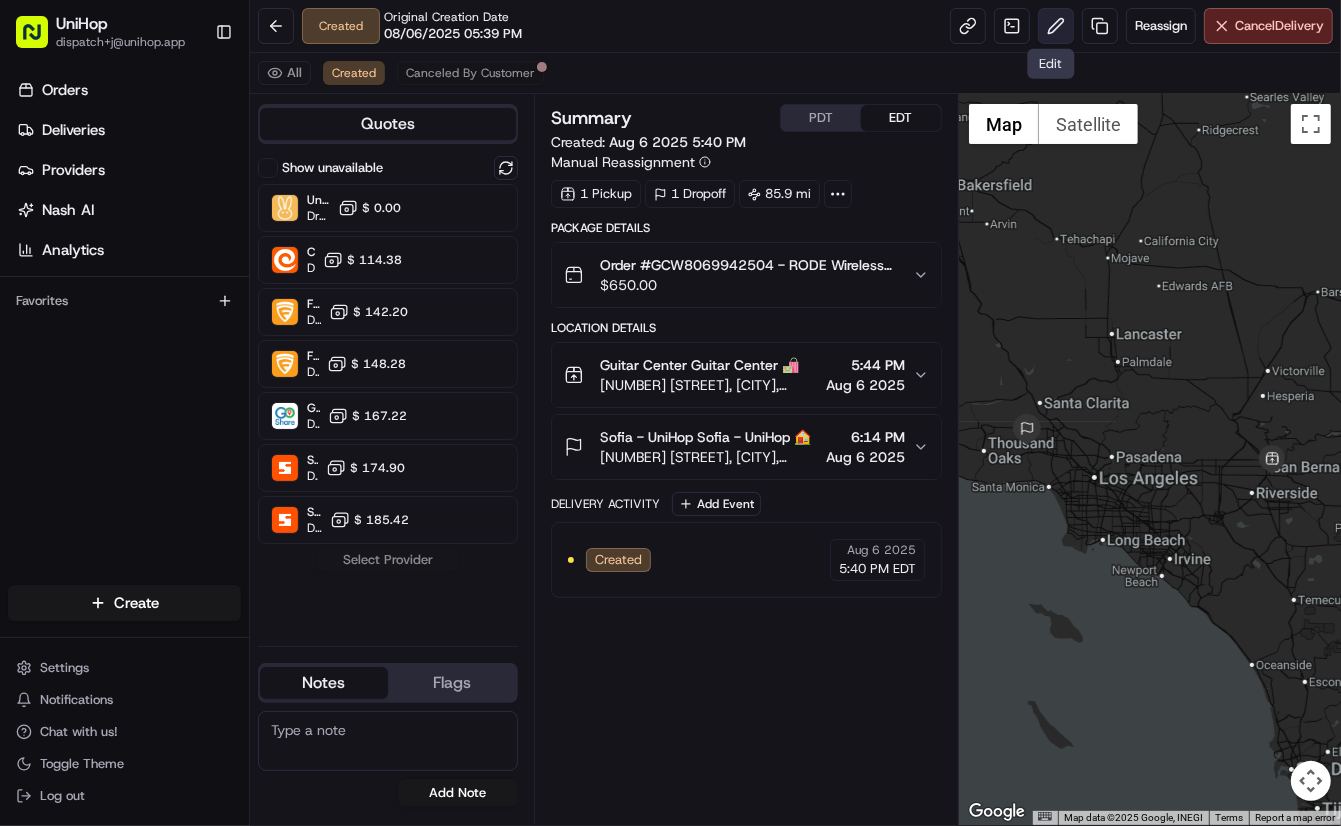 click at bounding box center (1056, 26) 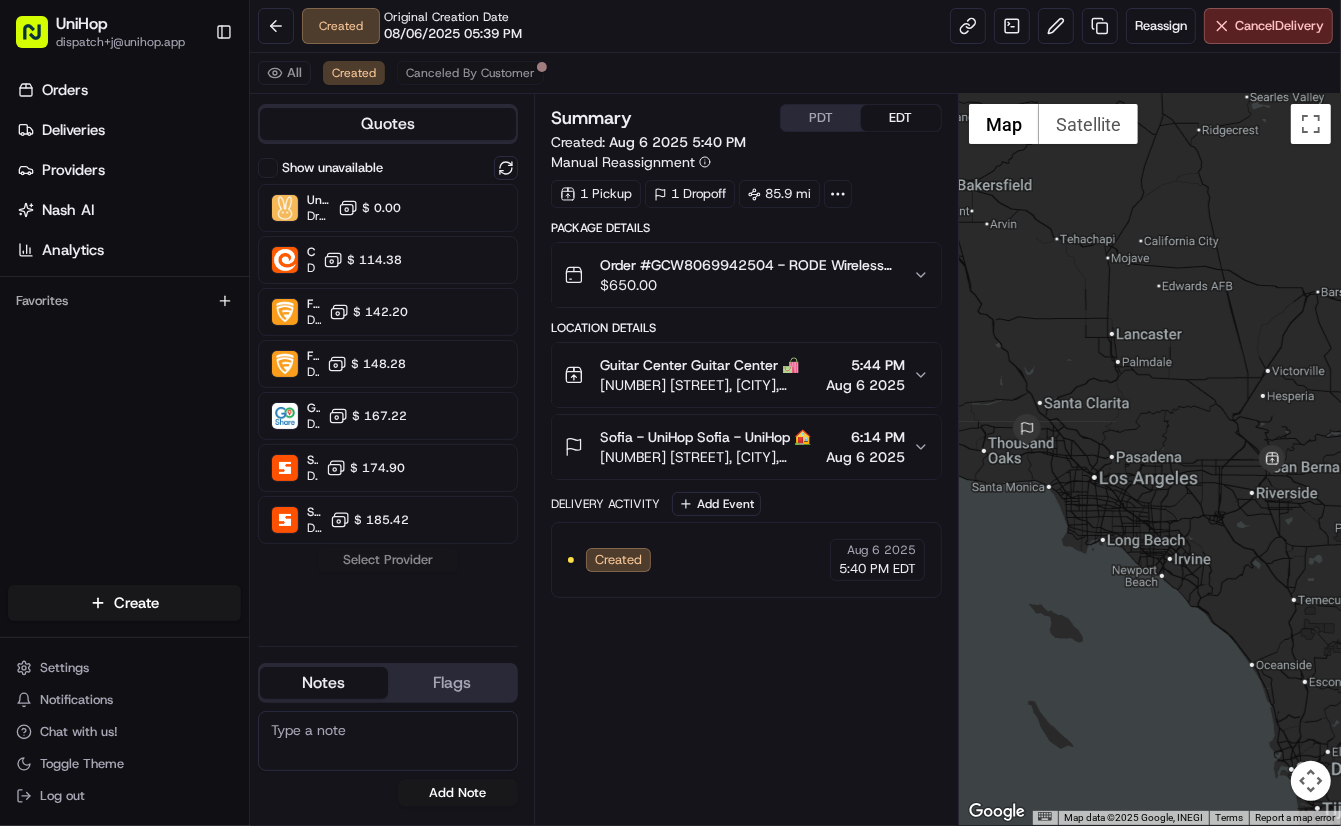 click on "Sofia - UniHop Sofia - UniHop 🏠" at bounding box center (705, 437) 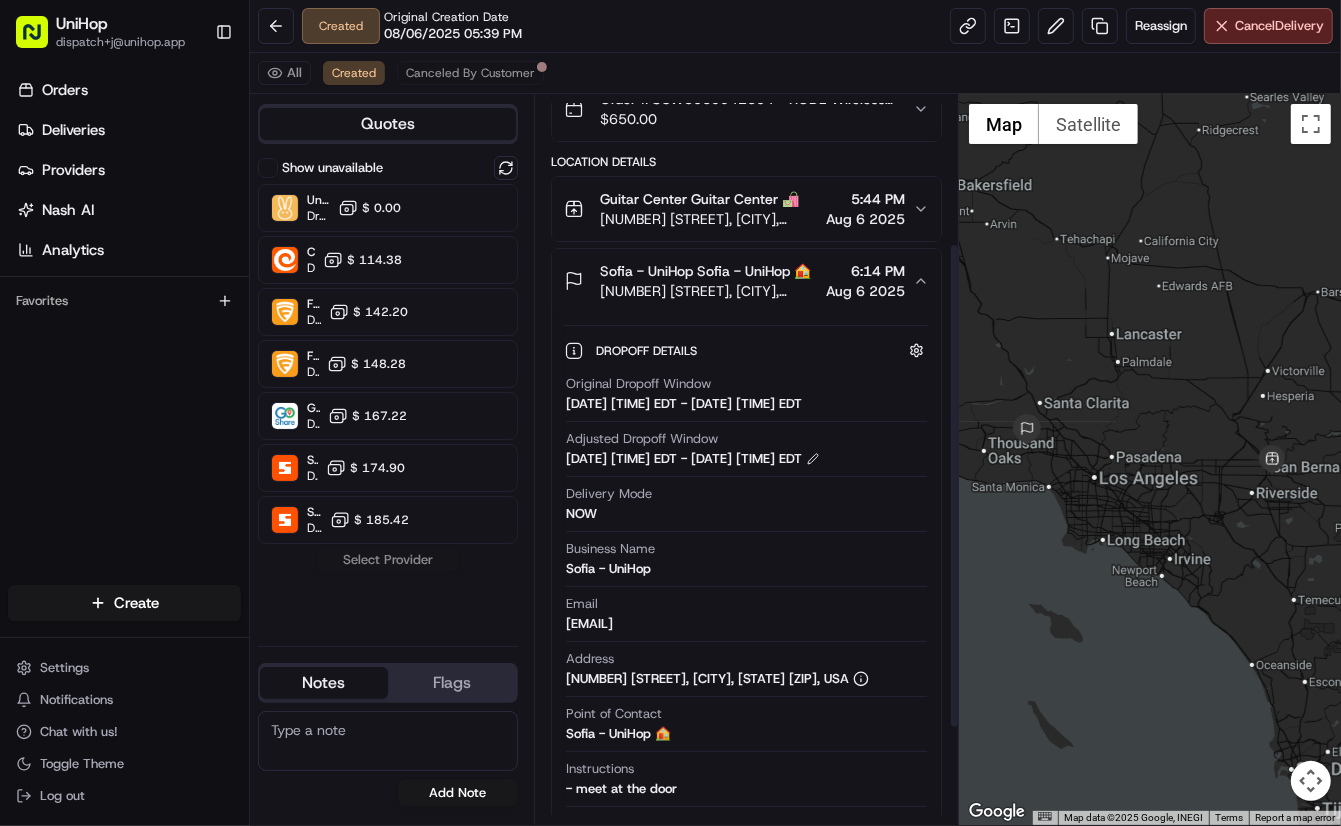 scroll, scrollTop: 366, scrollLeft: 0, axis: vertical 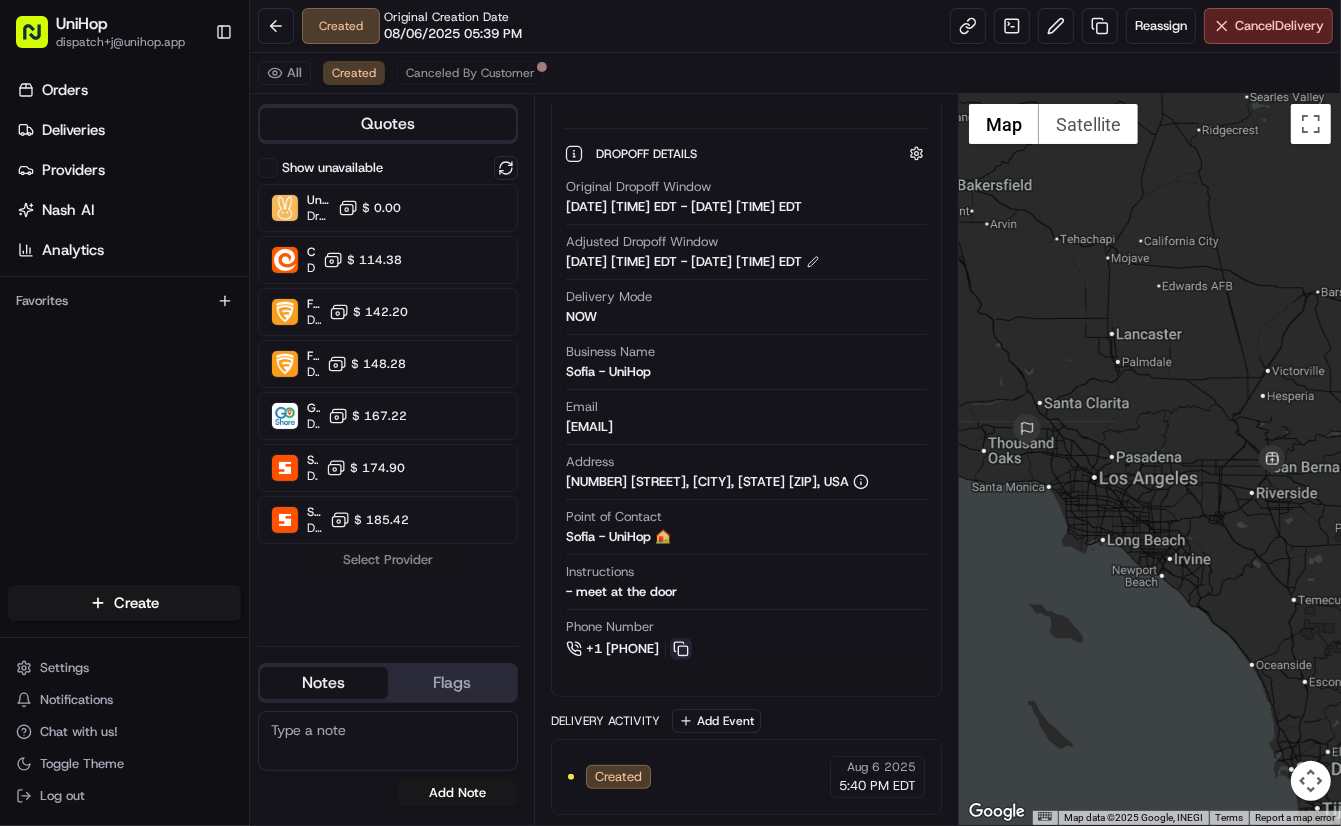 click at bounding box center (681, 649) 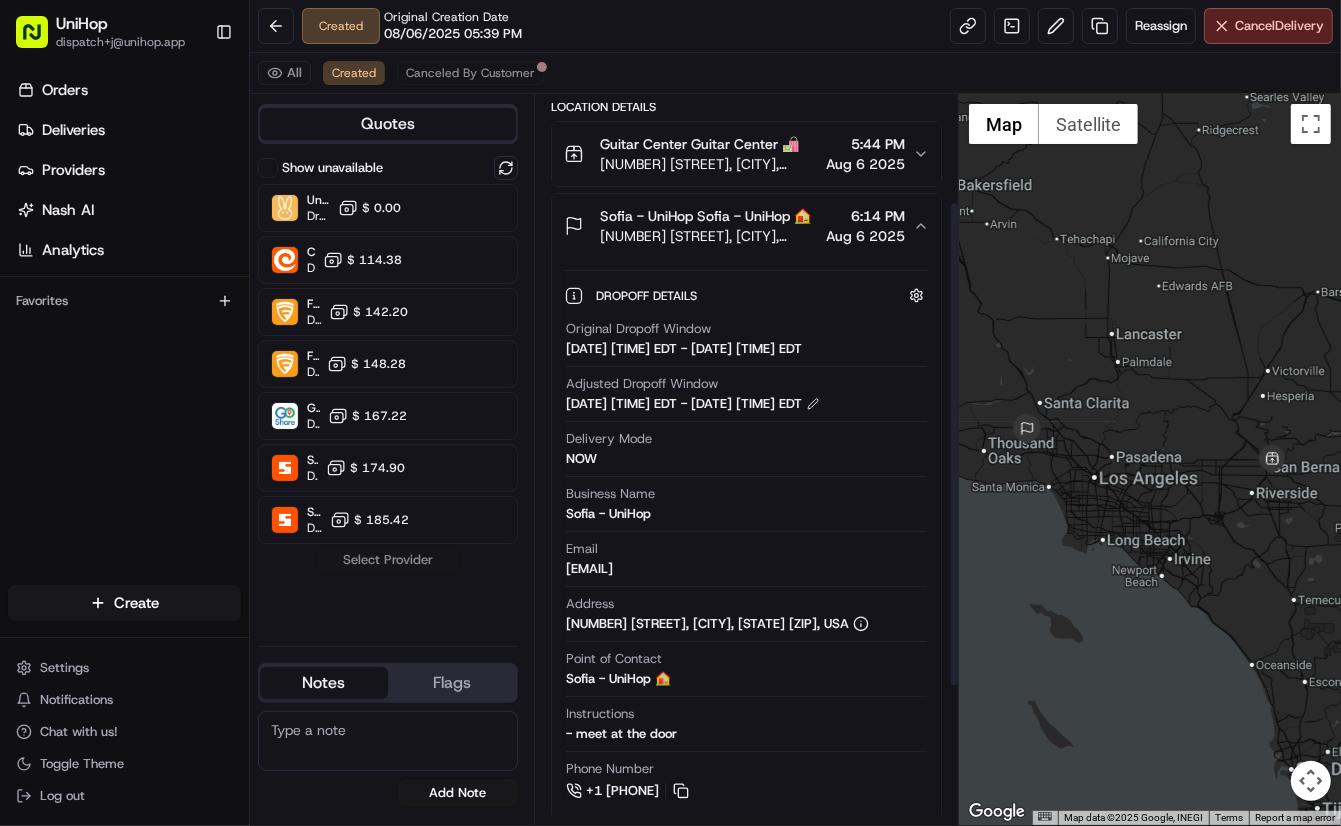 scroll, scrollTop: 0, scrollLeft: 0, axis: both 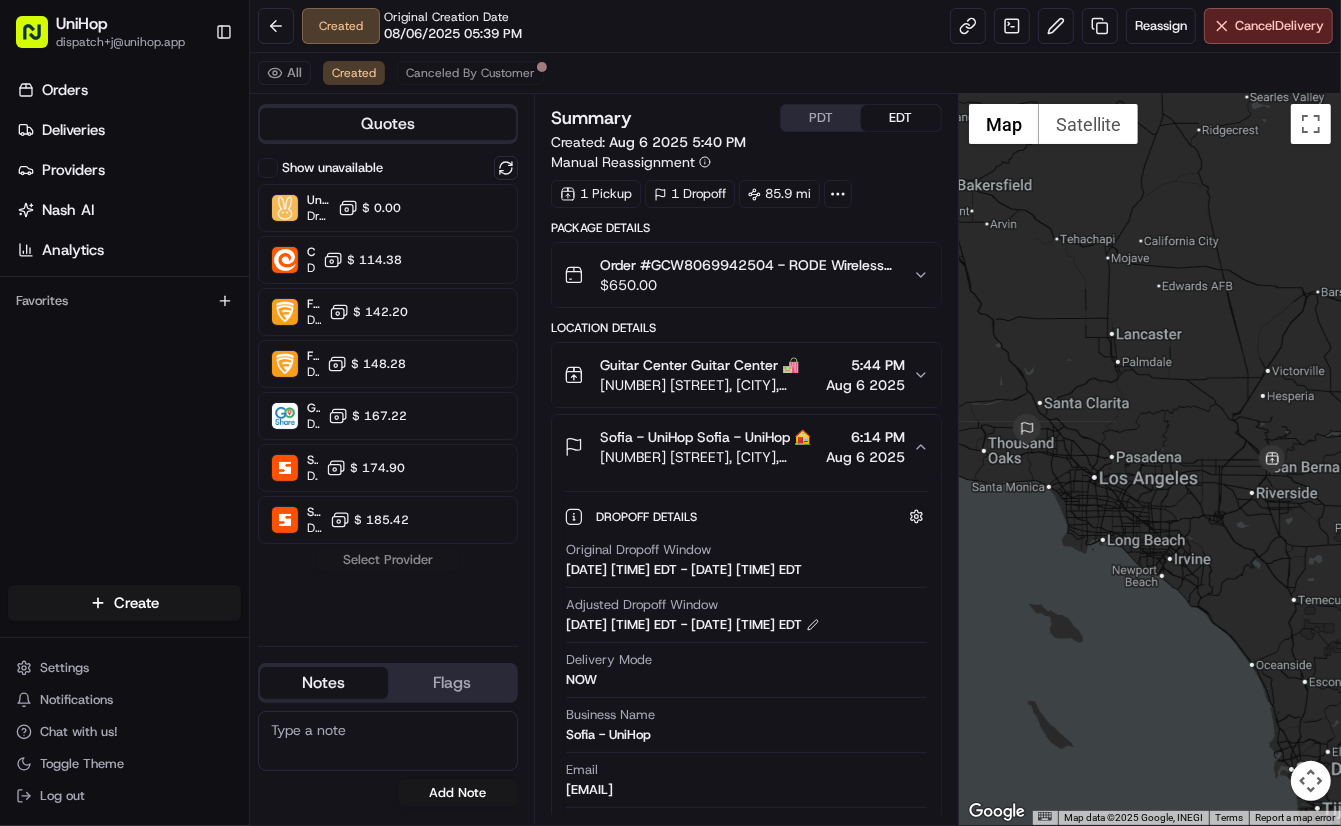 type 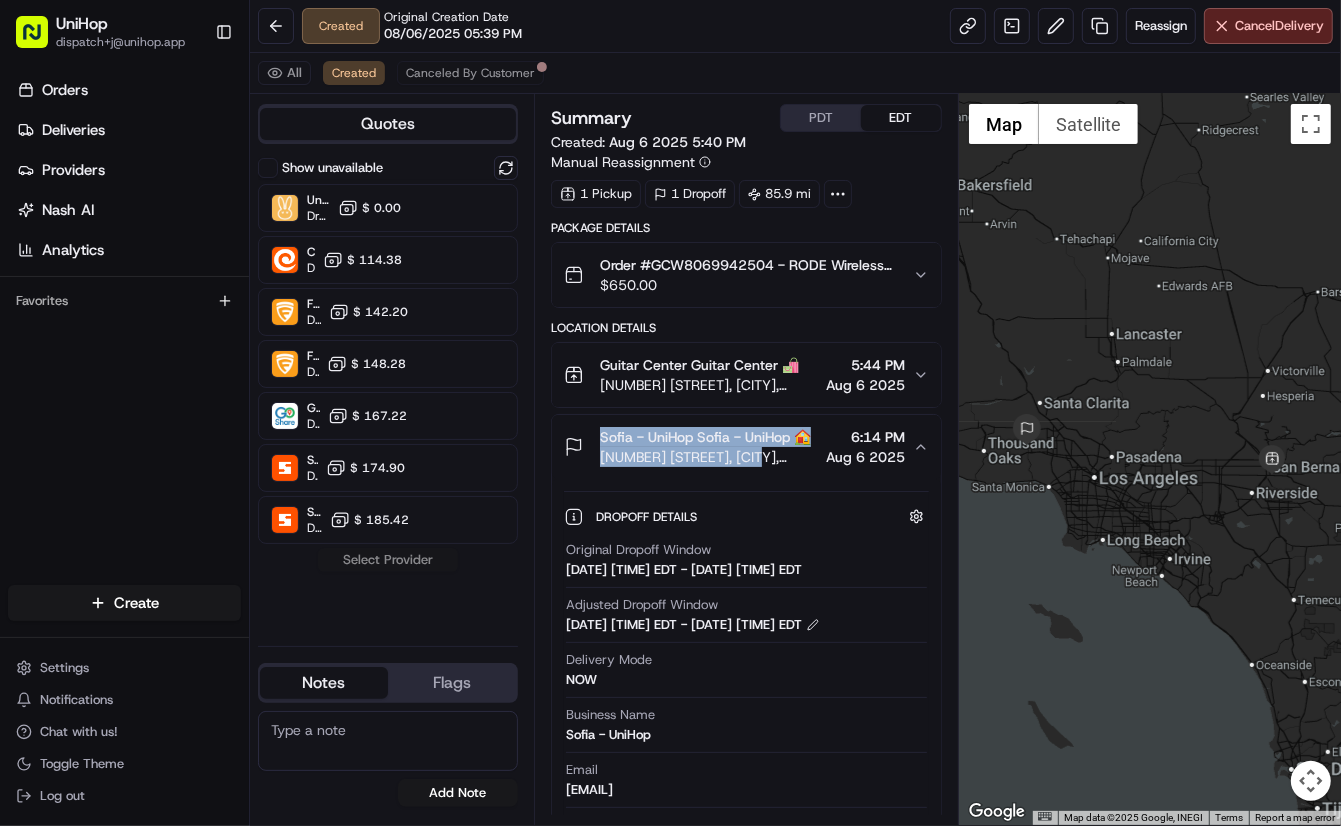 drag, startPoint x: 587, startPoint y: 463, endPoint x: 766, endPoint y: 468, distance: 179.06982 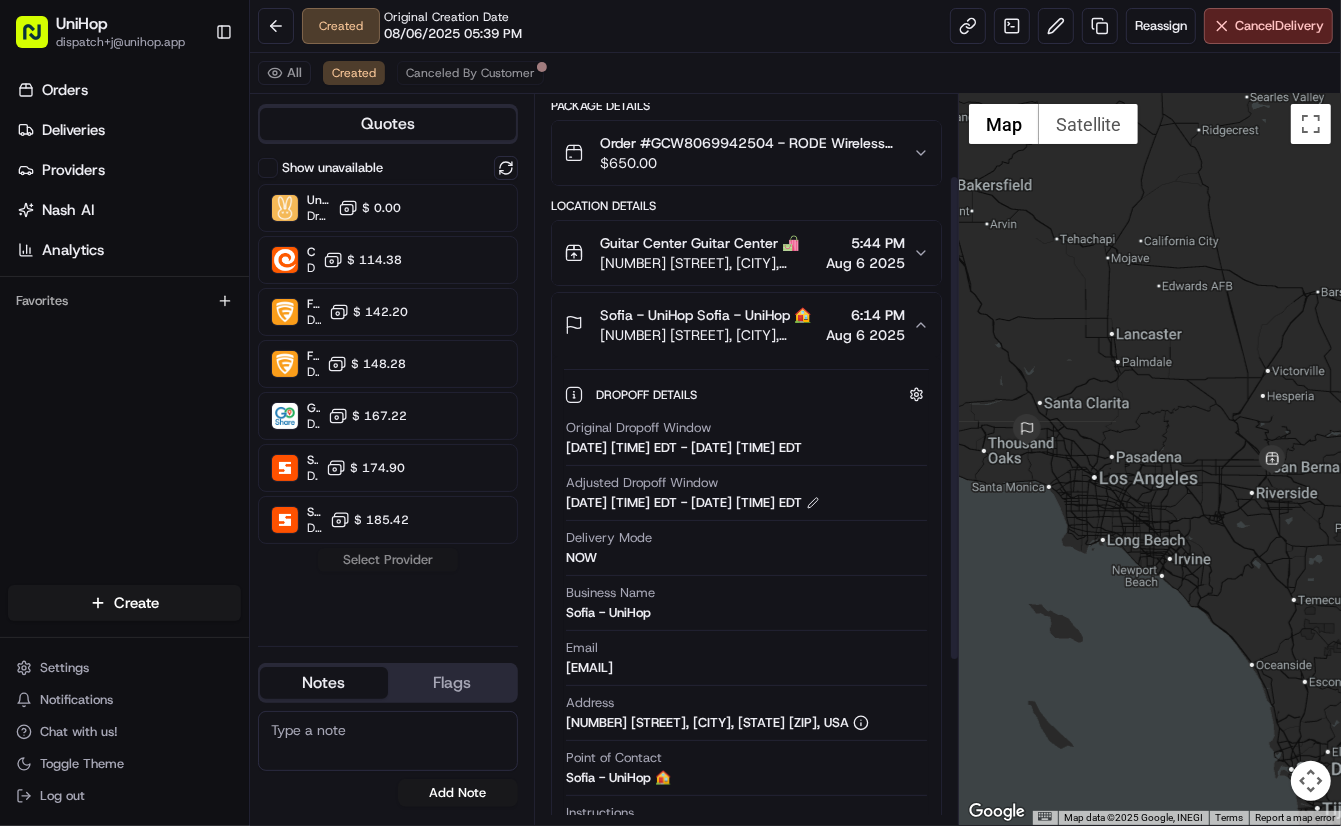 scroll, scrollTop: 230, scrollLeft: 0, axis: vertical 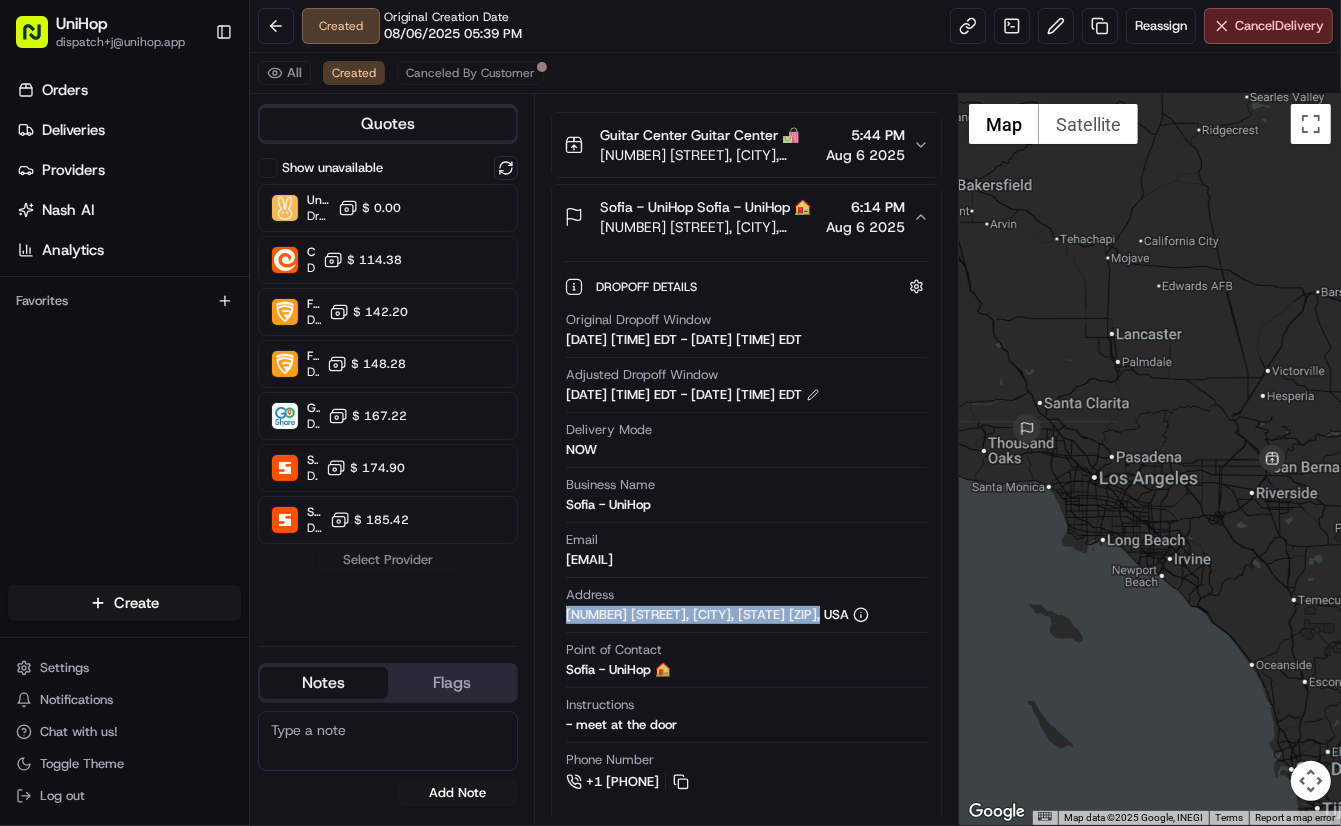 drag, startPoint x: 569, startPoint y: 615, endPoint x: 837, endPoint y: 622, distance: 268.0914 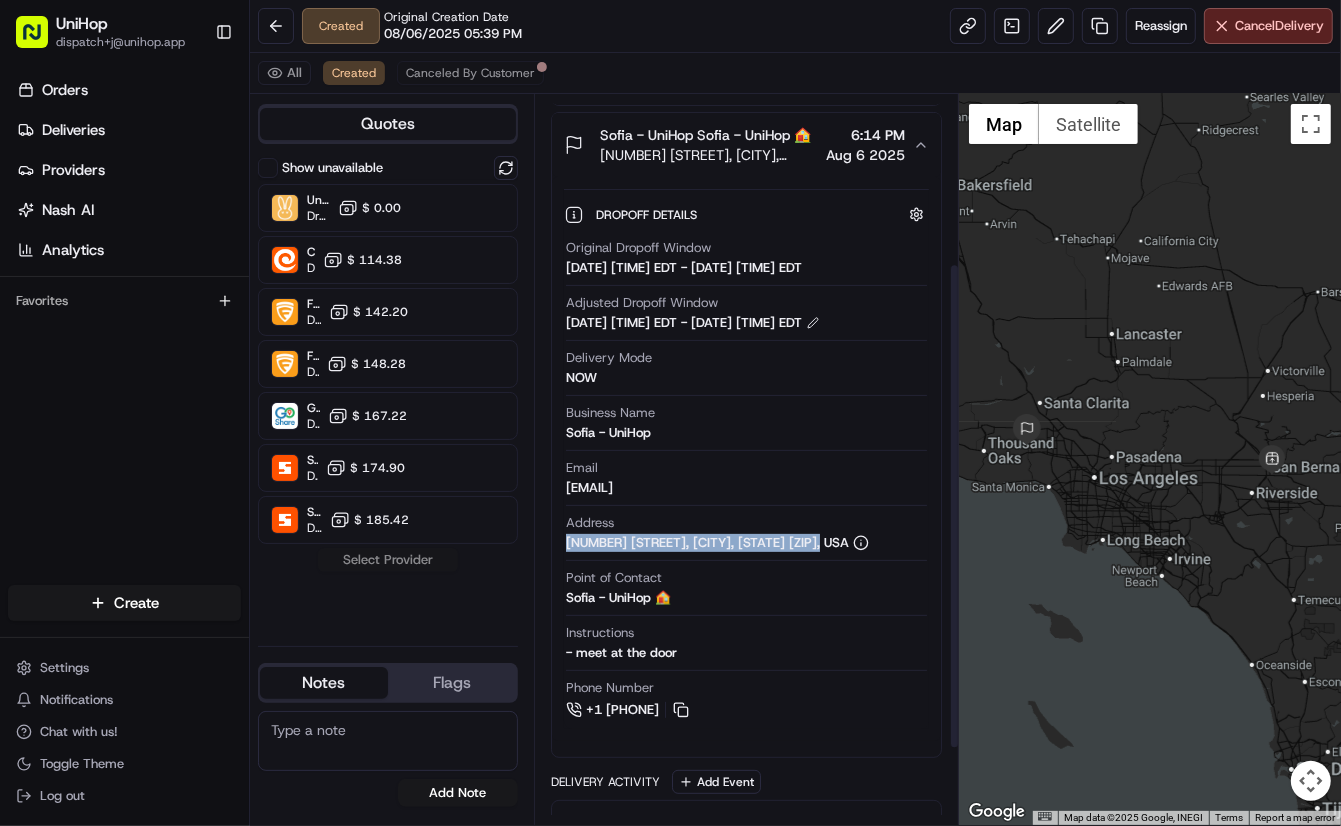 scroll, scrollTop: 366, scrollLeft: 0, axis: vertical 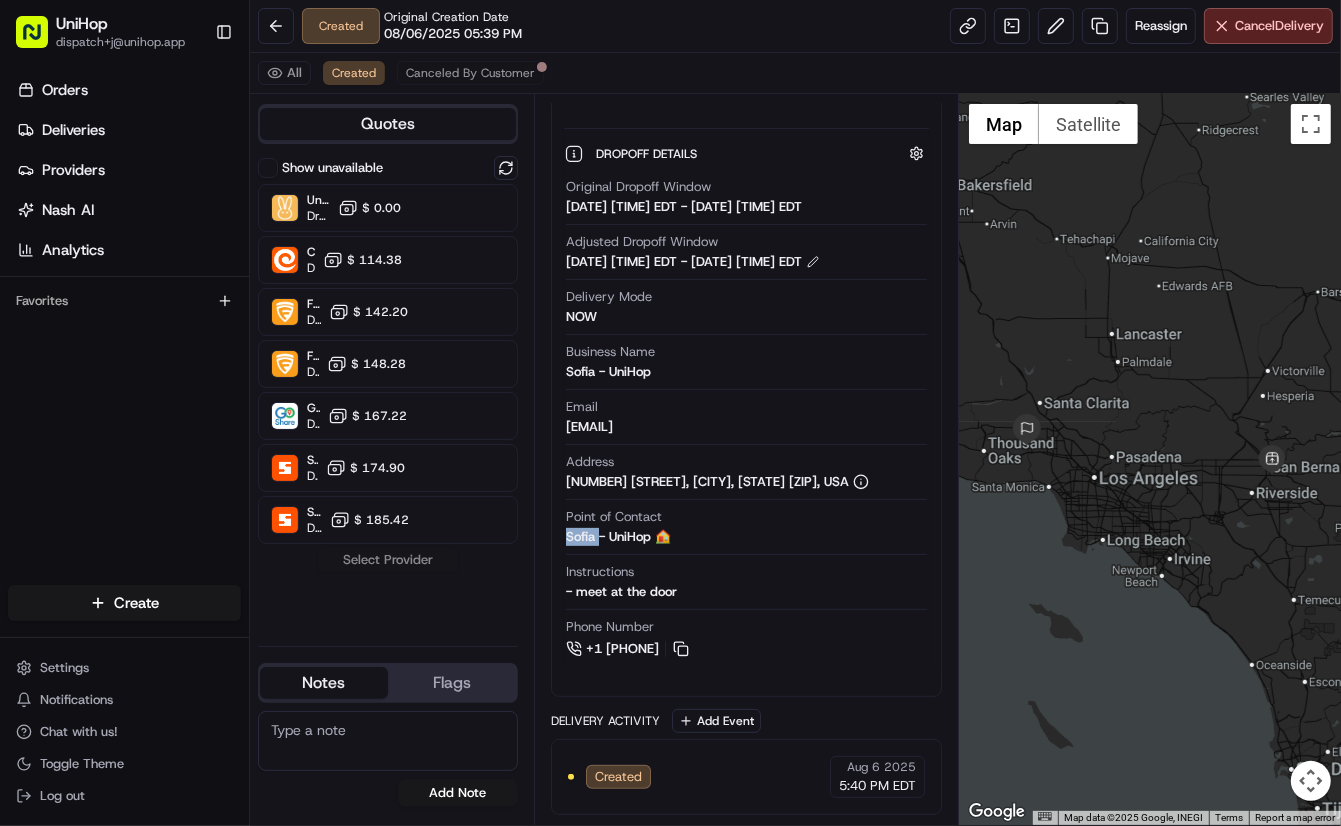 drag, startPoint x: 563, startPoint y: 537, endPoint x: 599, endPoint y: 540, distance: 36.124783 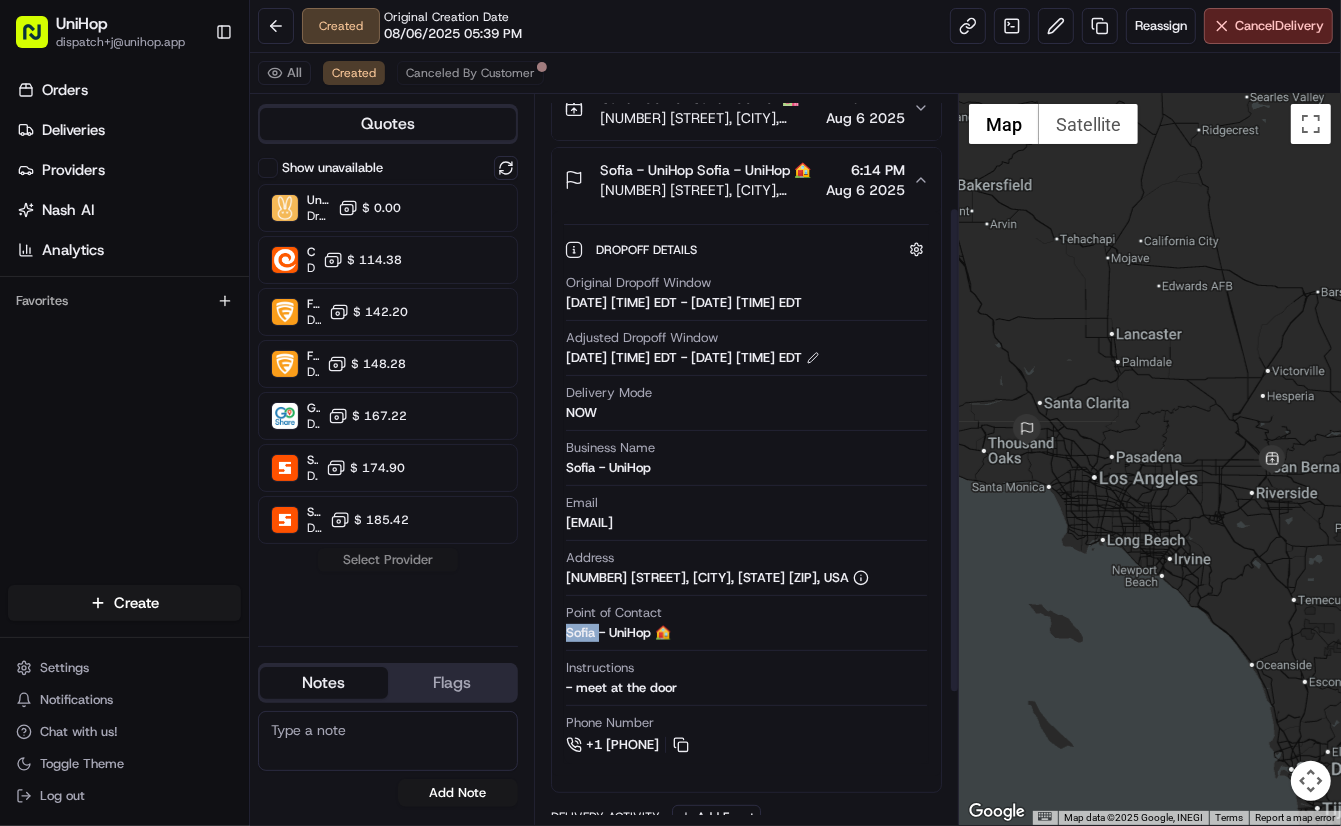 scroll, scrollTop: 157, scrollLeft: 0, axis: vertical 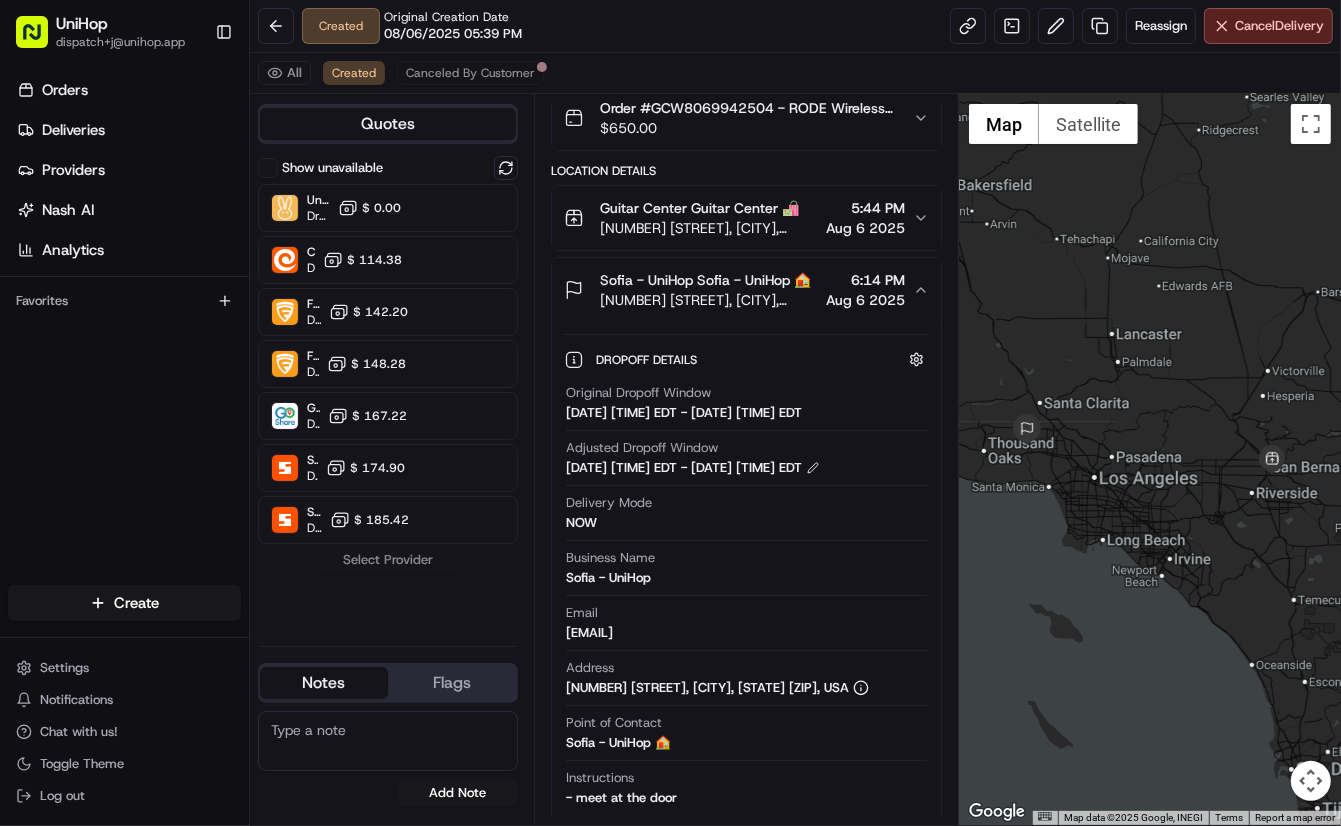 click on "[NUMBER] [STREET], [CITY], [STATE] [ZIP], USA" at bounding box center (709, 228) 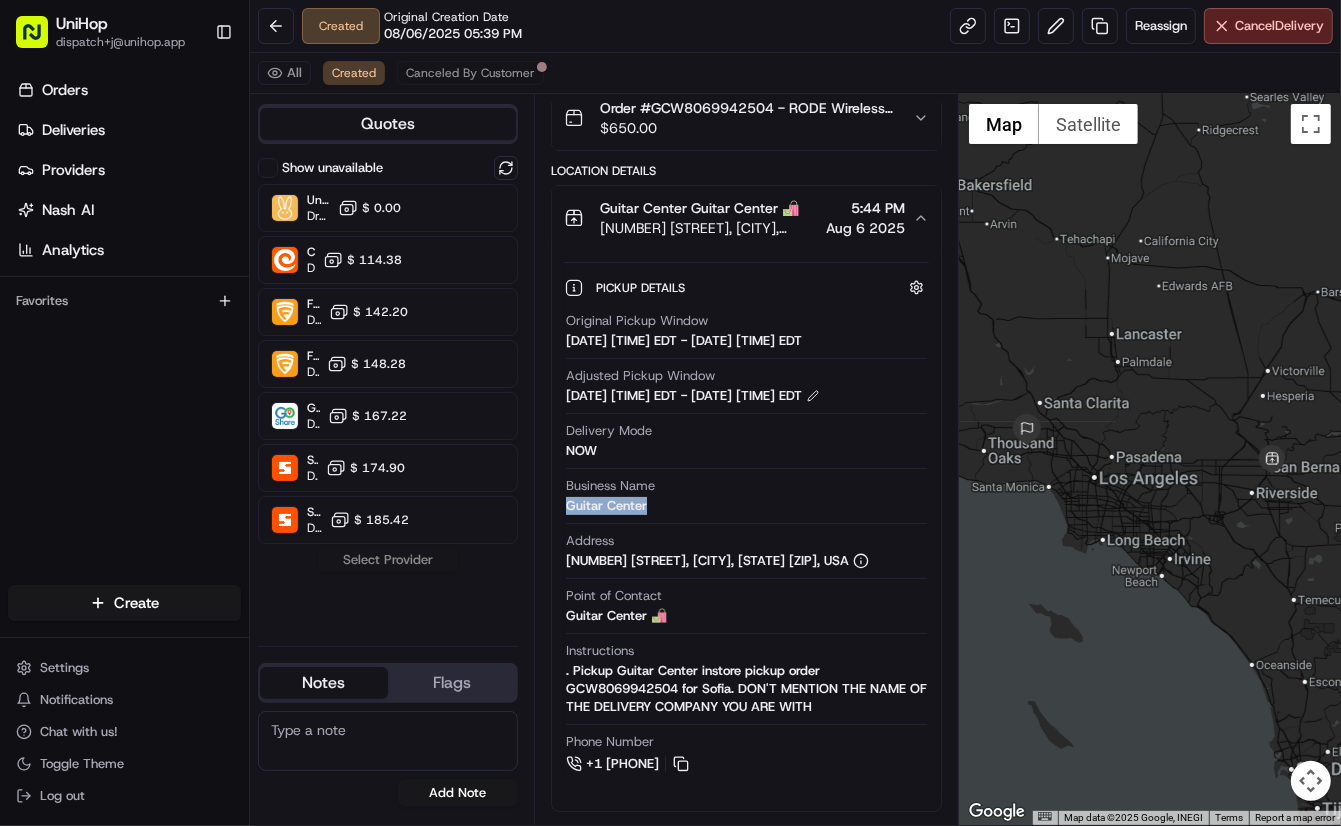 drag, startPoint x: 564, startPoint y: 511, endPoint x: 667, endPoint y: 515, distance: 103.077644 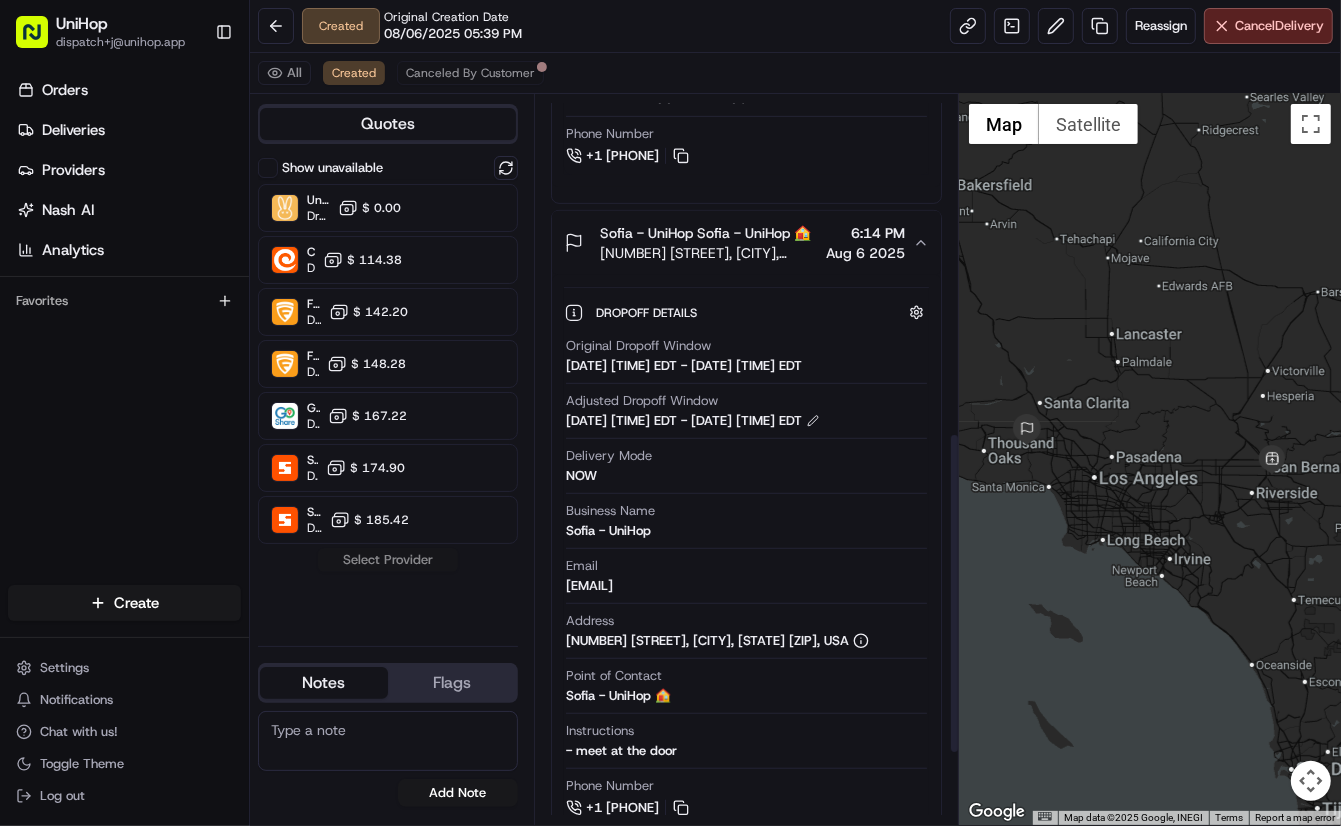 scroll, scrollTop: 928, scrollLeft: 0, axis: vertical 